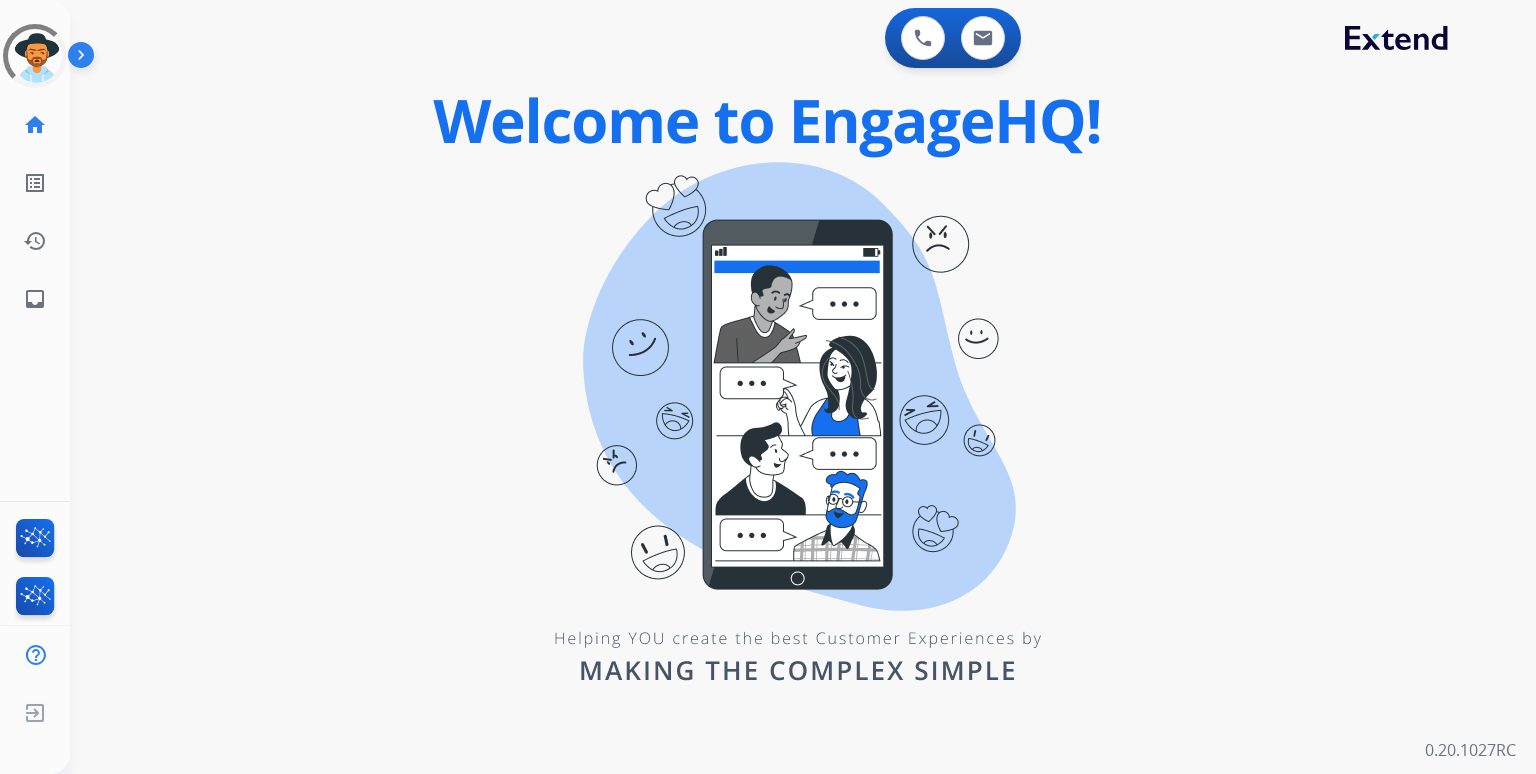 scroll, scrollTop: 0, scrollLeft: 0, axis: both 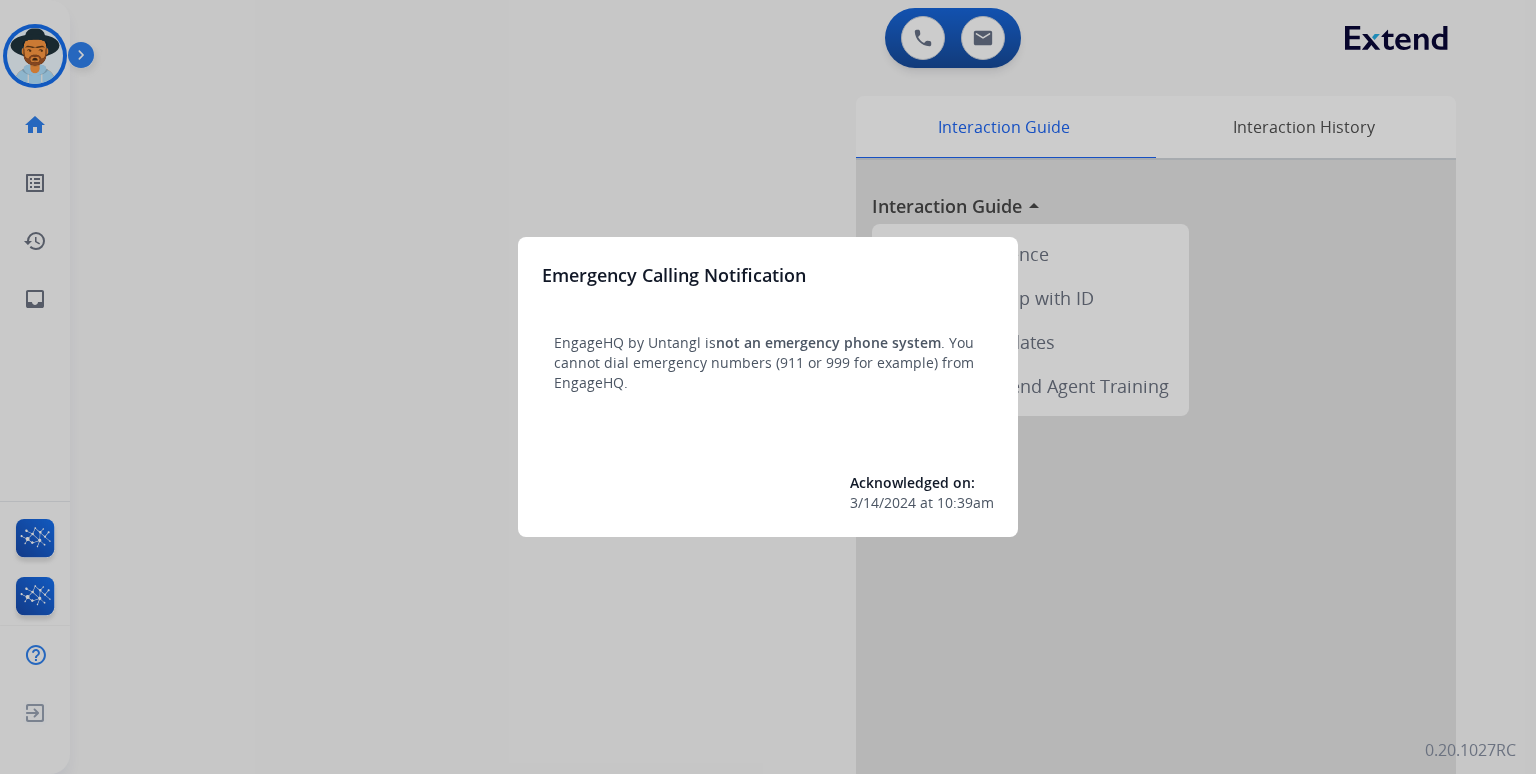 click at bounding box center (768, 387) 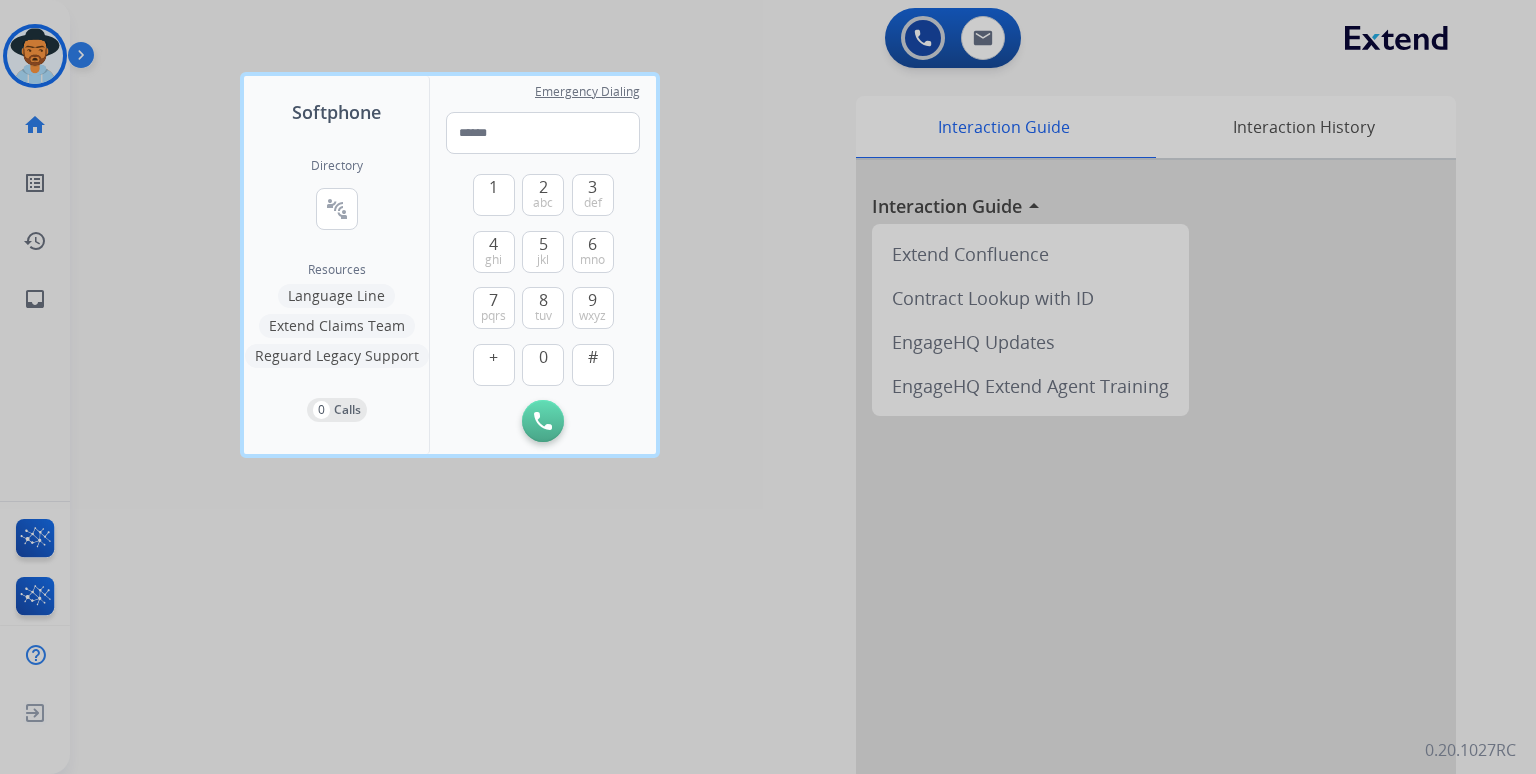 click at bounding box center [768, 387] 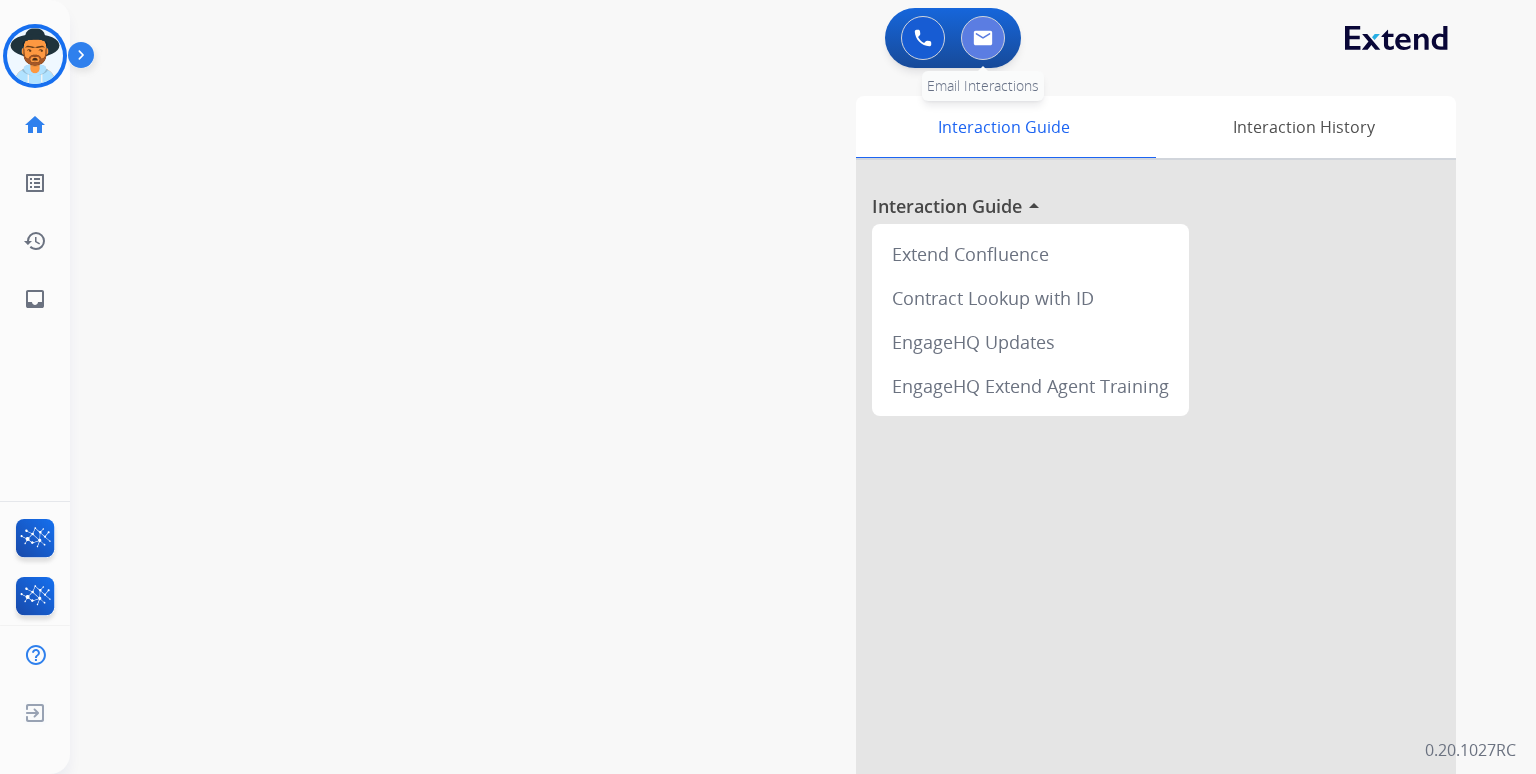 click at bounding box center (983, 38) 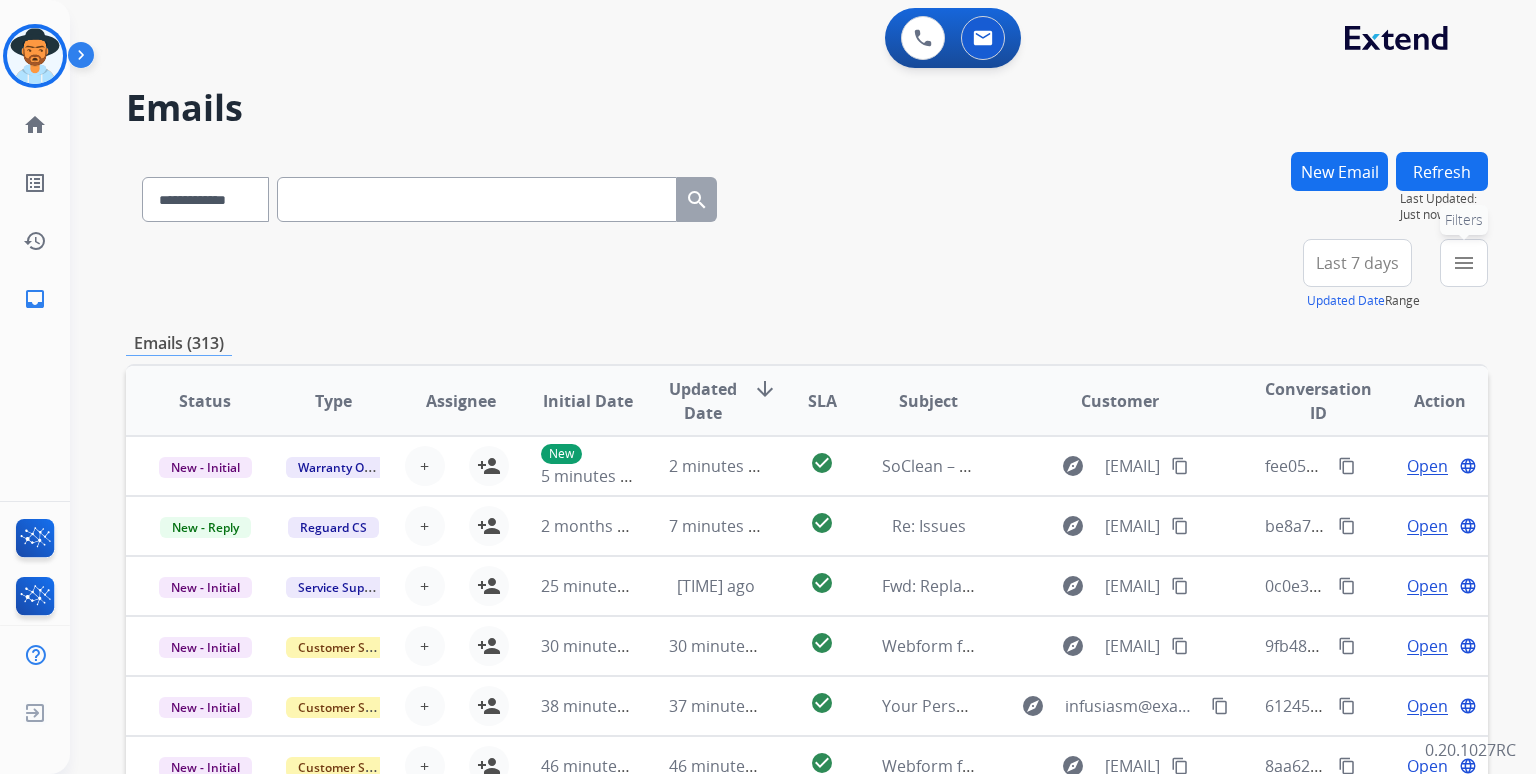 click on "menu  Filters" at bounding box center (1464, 263) 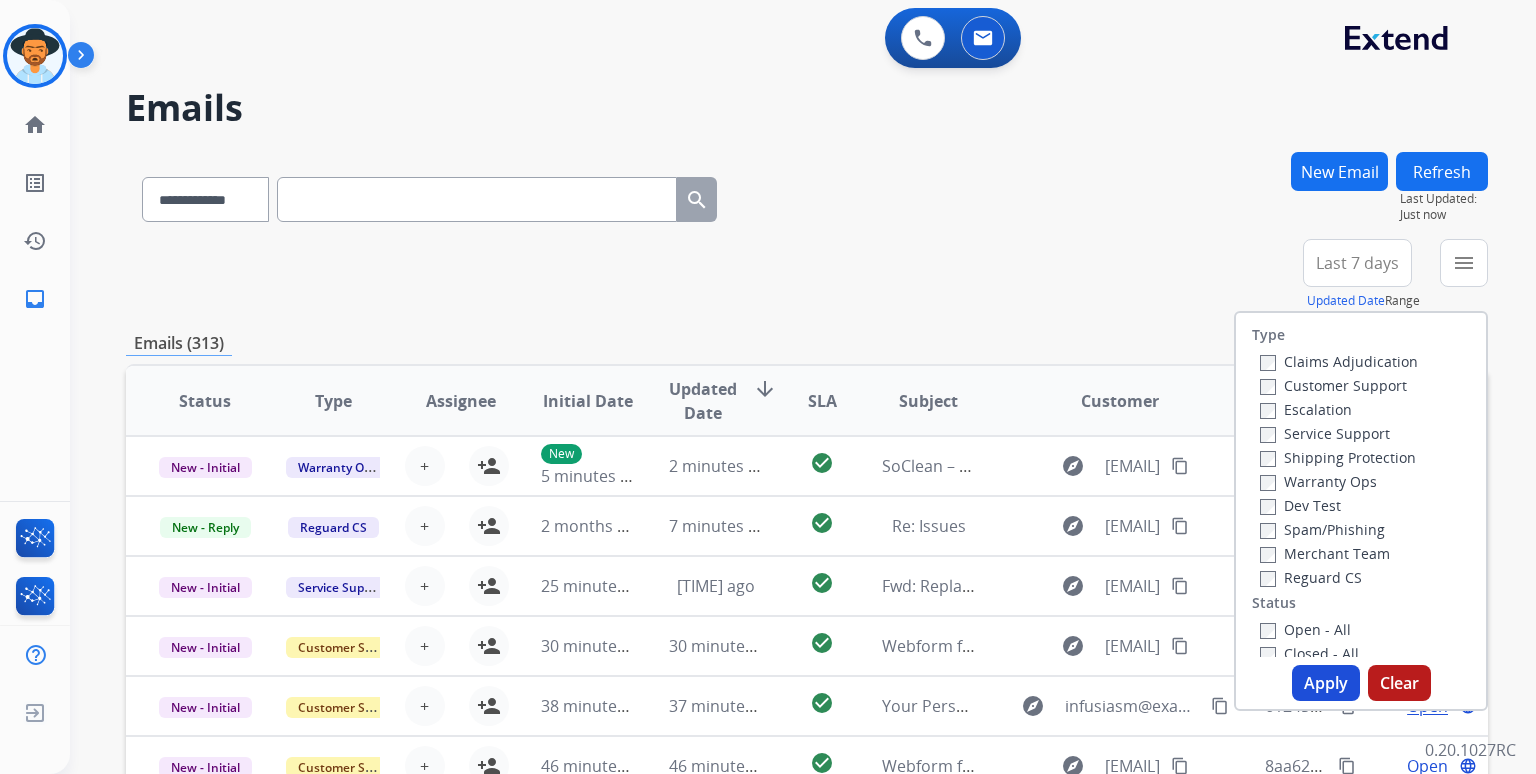 click on "Customer Support" at bounding box center [1333, 385] 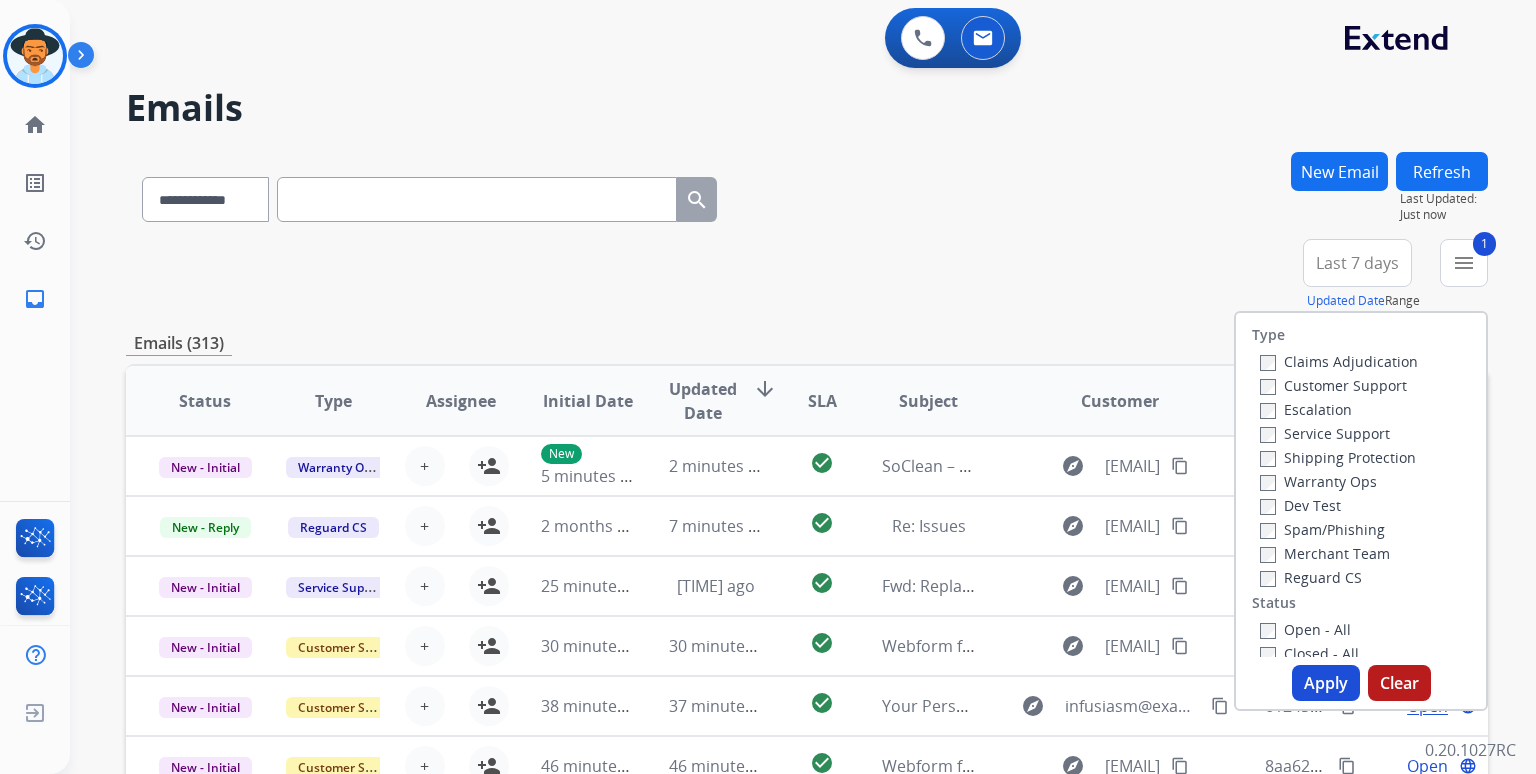 click on "Shipping Protection" at bounding box center [1338, 457] 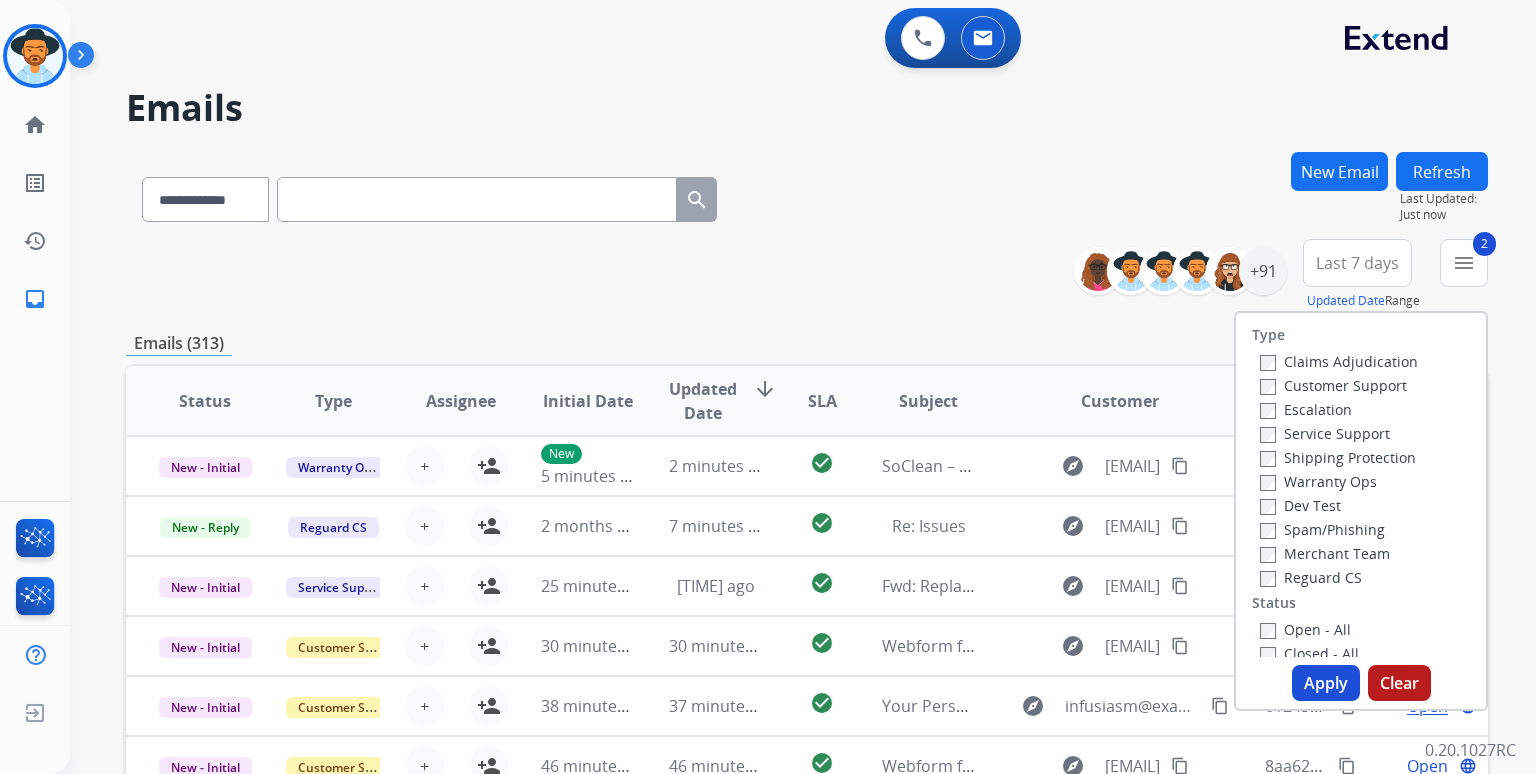 click on "Reguard CS" at bounding box center [1311, 577] 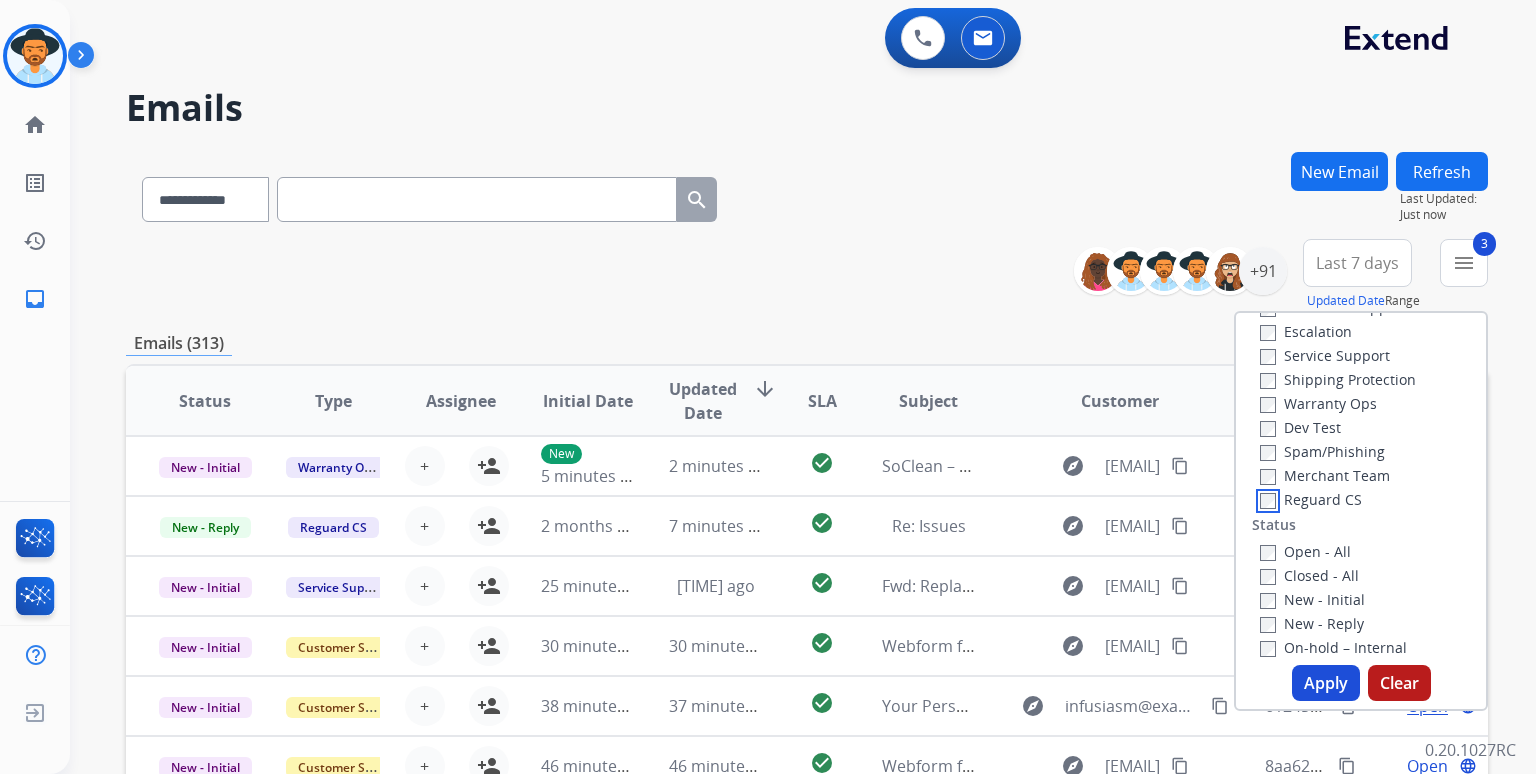 scroll, scrollTop: 200, scrollLeft: 0, axis: vertical 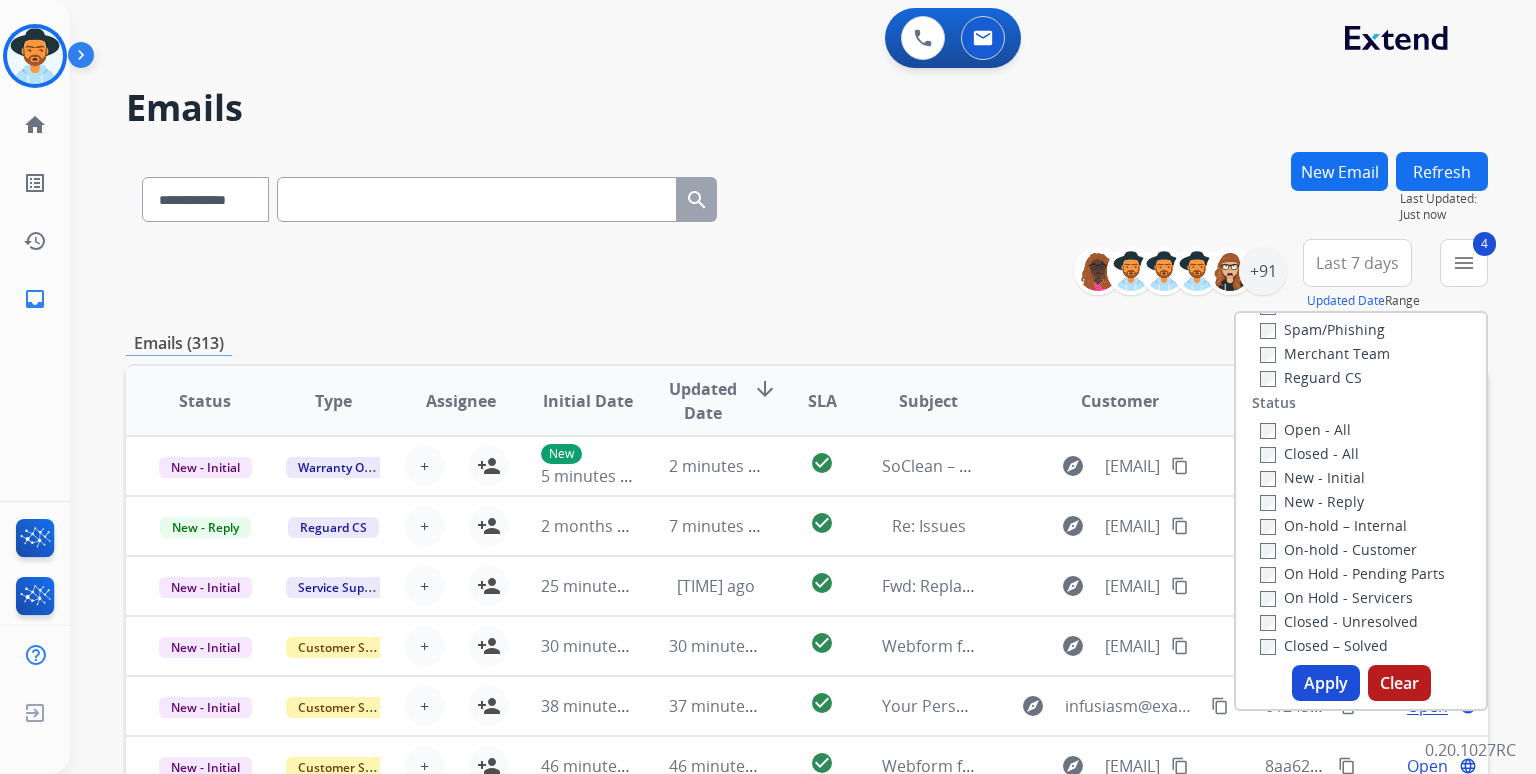 click on "Apply" at bounding box center [1326, 683] 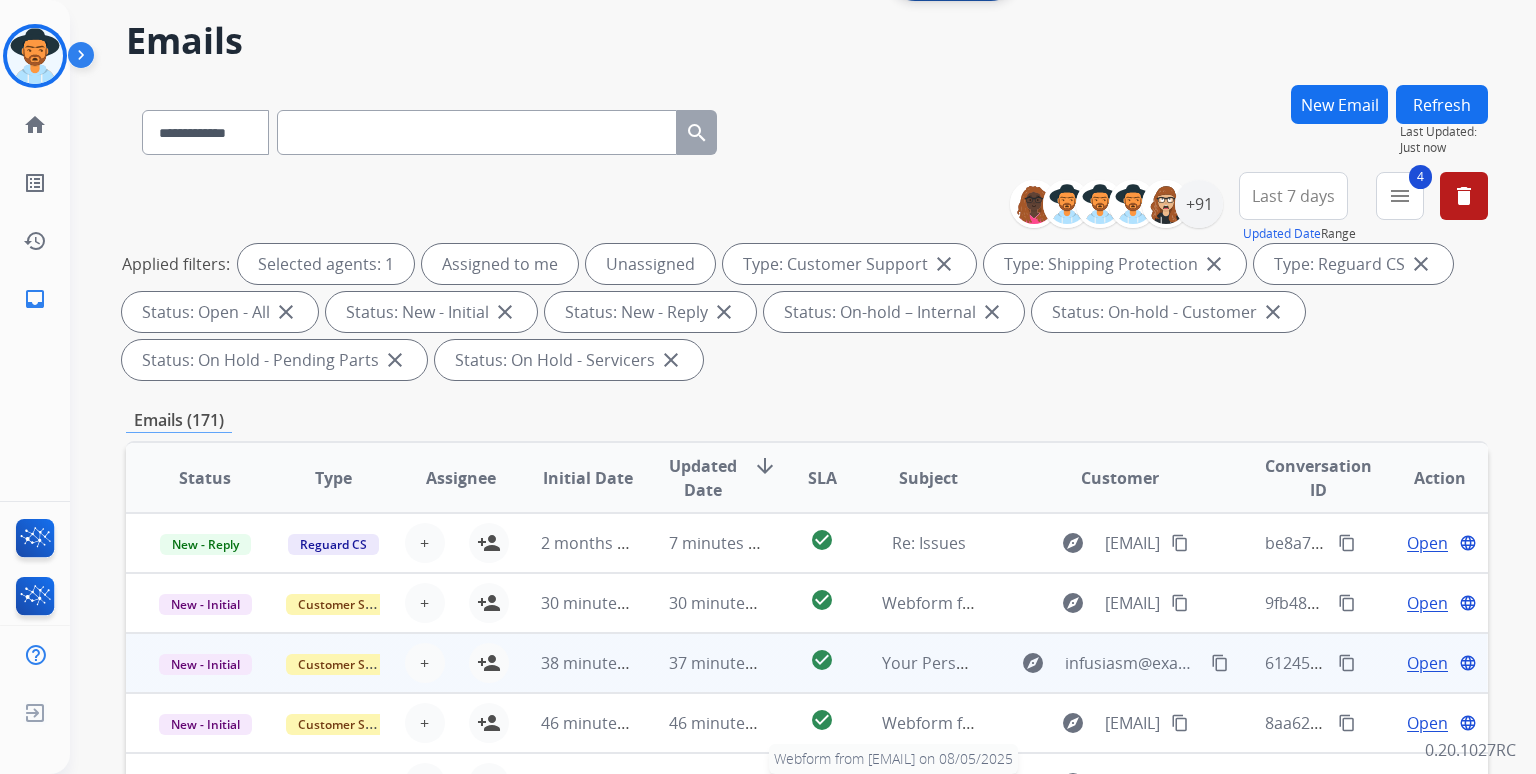 scroll, scrollTop: 8, scrollLeft: 0, axis: vertical 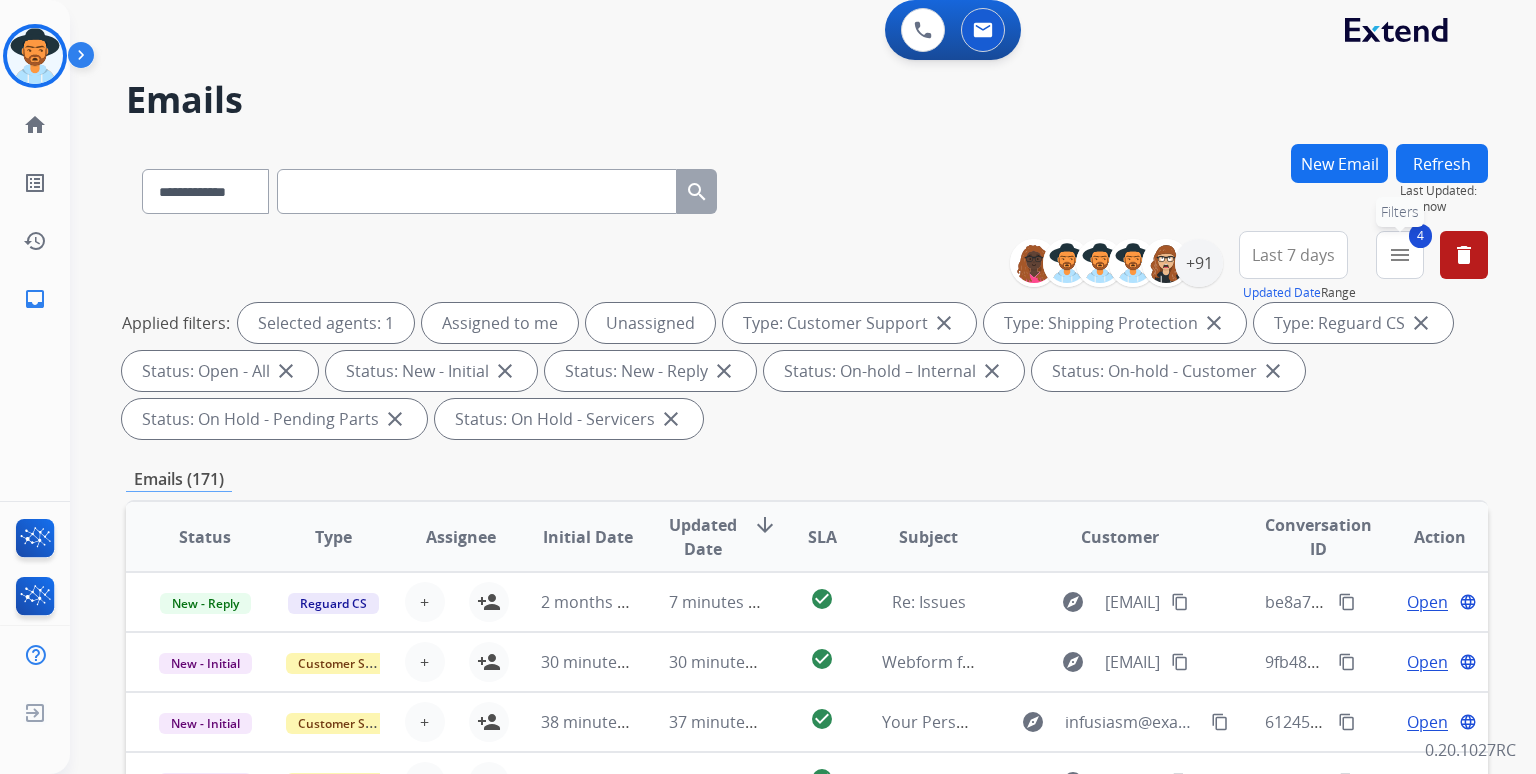 click on "4 menu  Filters" at bounding box center (1400, 255) 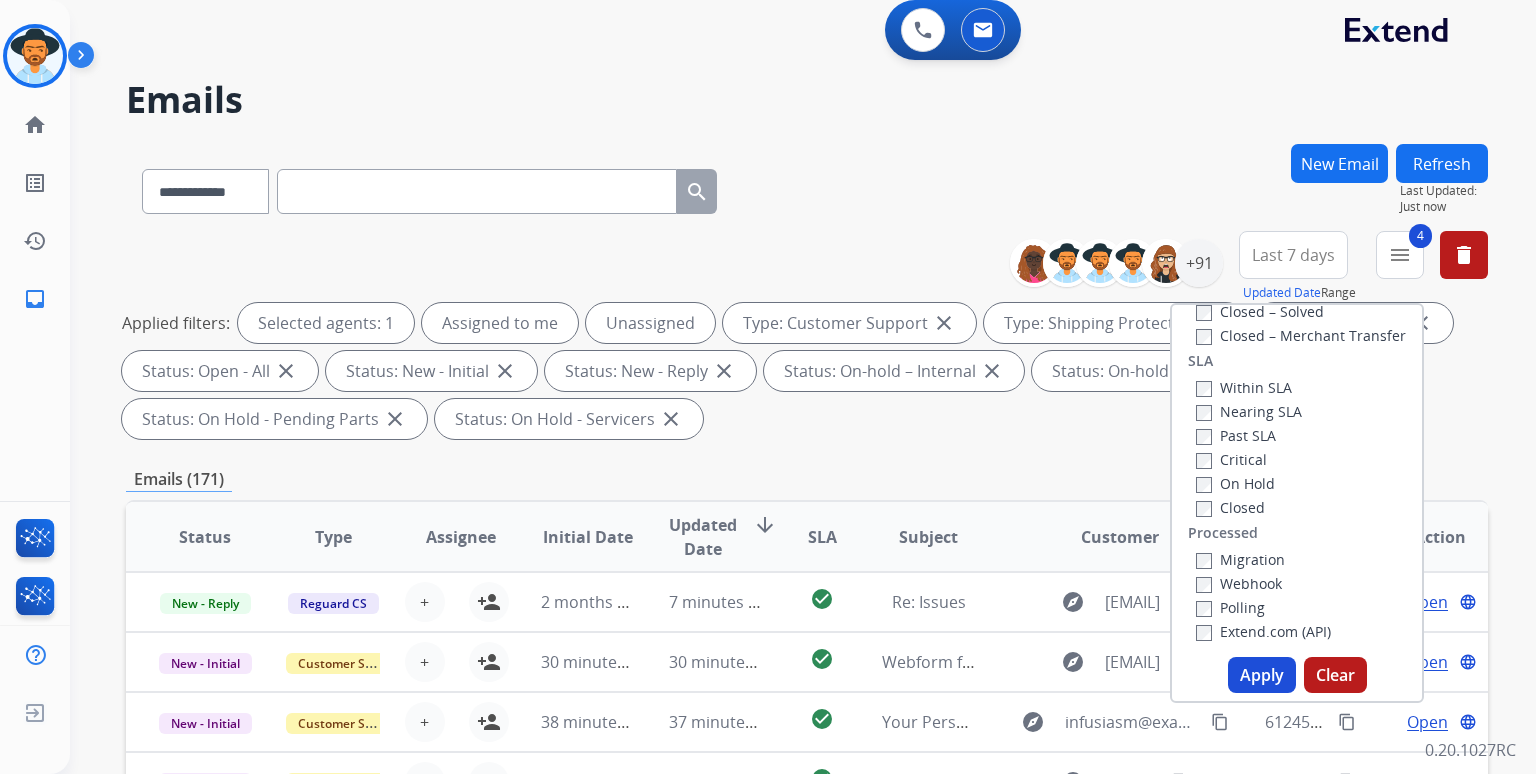 scroll, scrollTop: 527, scrollLeft: 0, axis: vertical 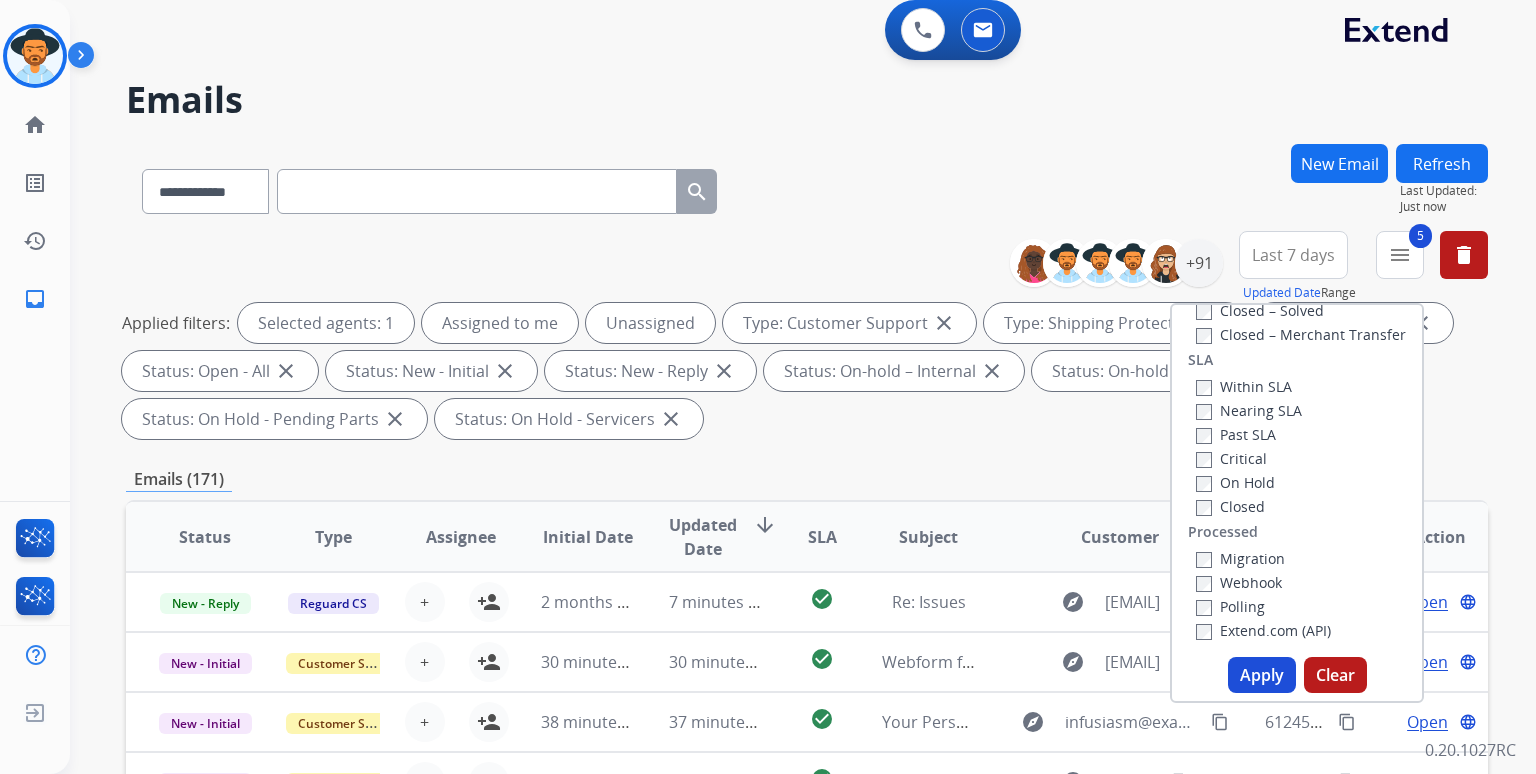 drag, startPoint x: 1234, startPoint y: 674, endPoint x: 1225, endPoint y: 668, distance: 10.816654 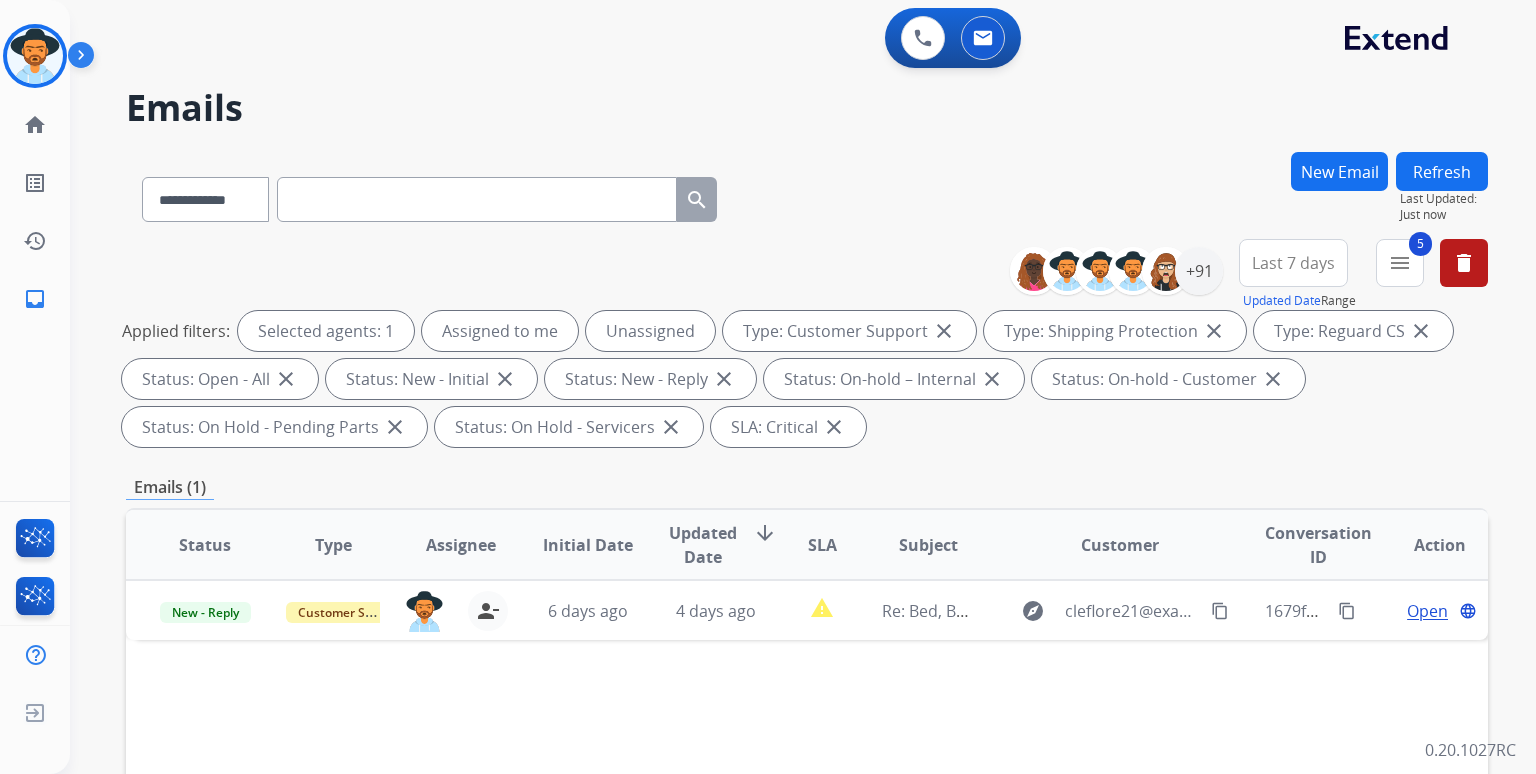 scroll, scrollTop: 100, scrollLeft: 0, axis: vertical 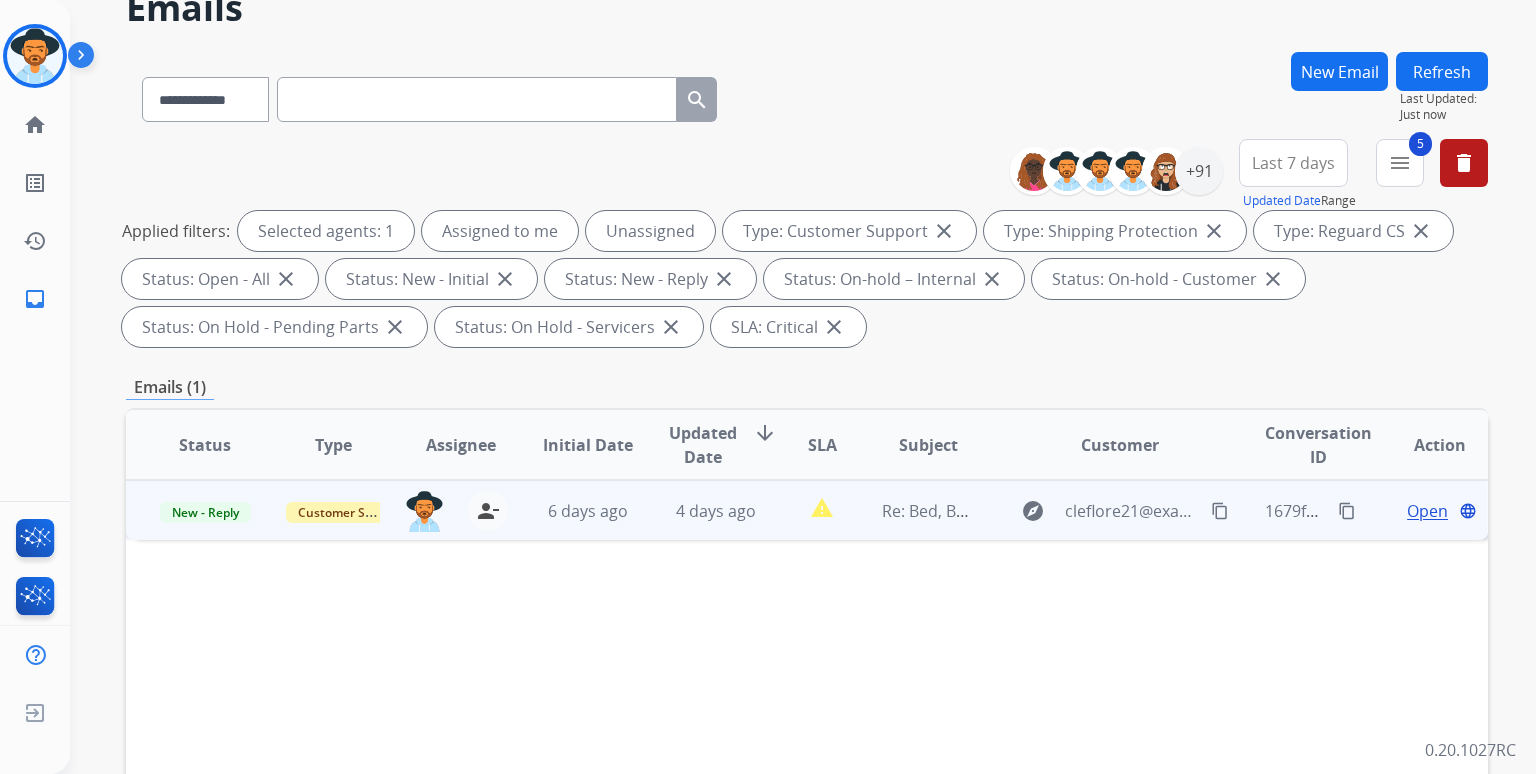 click on "Open" at bounding box center (1427, 511) 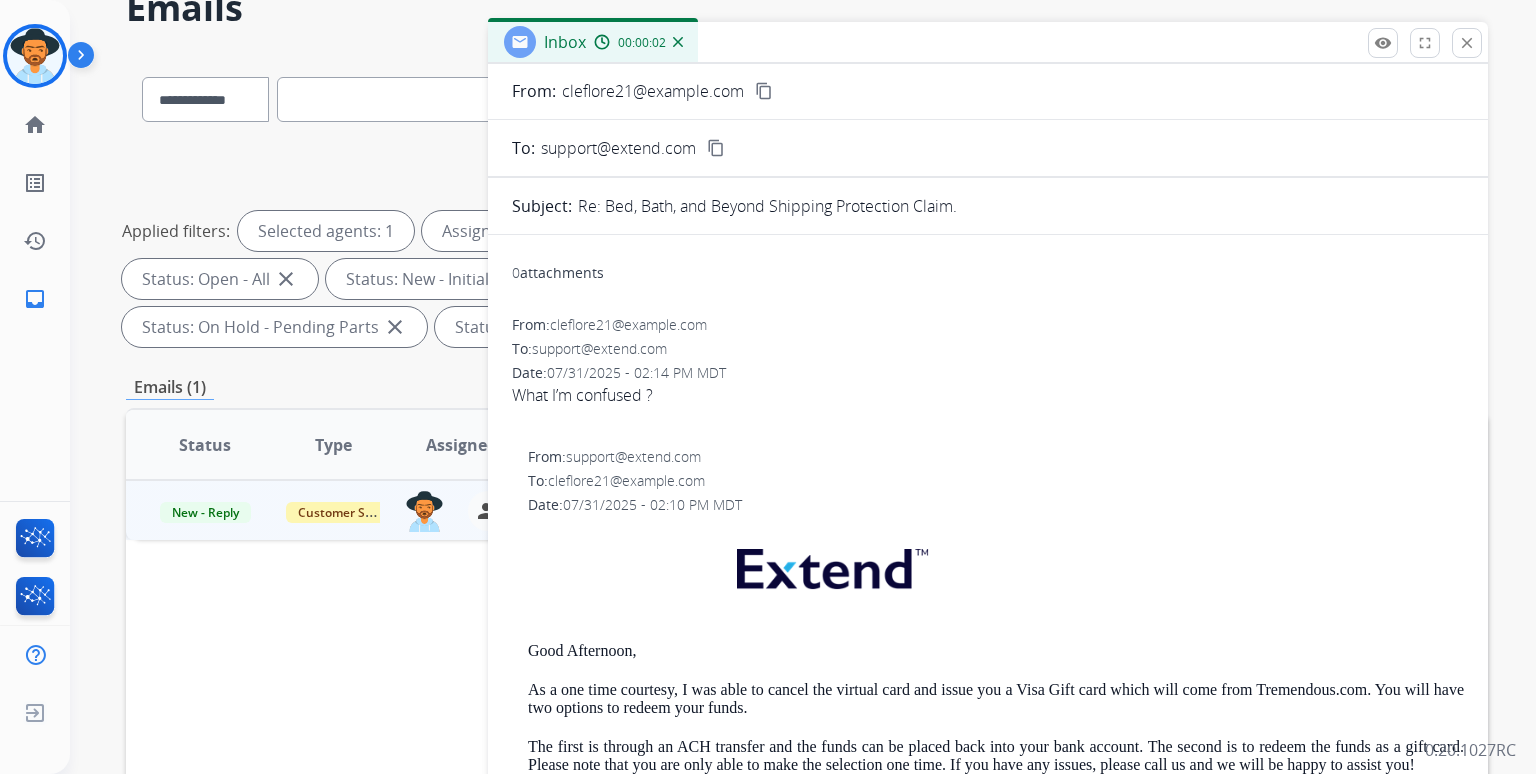 scroll, scrollTop: 0, scrollLeft: 0, axis: both 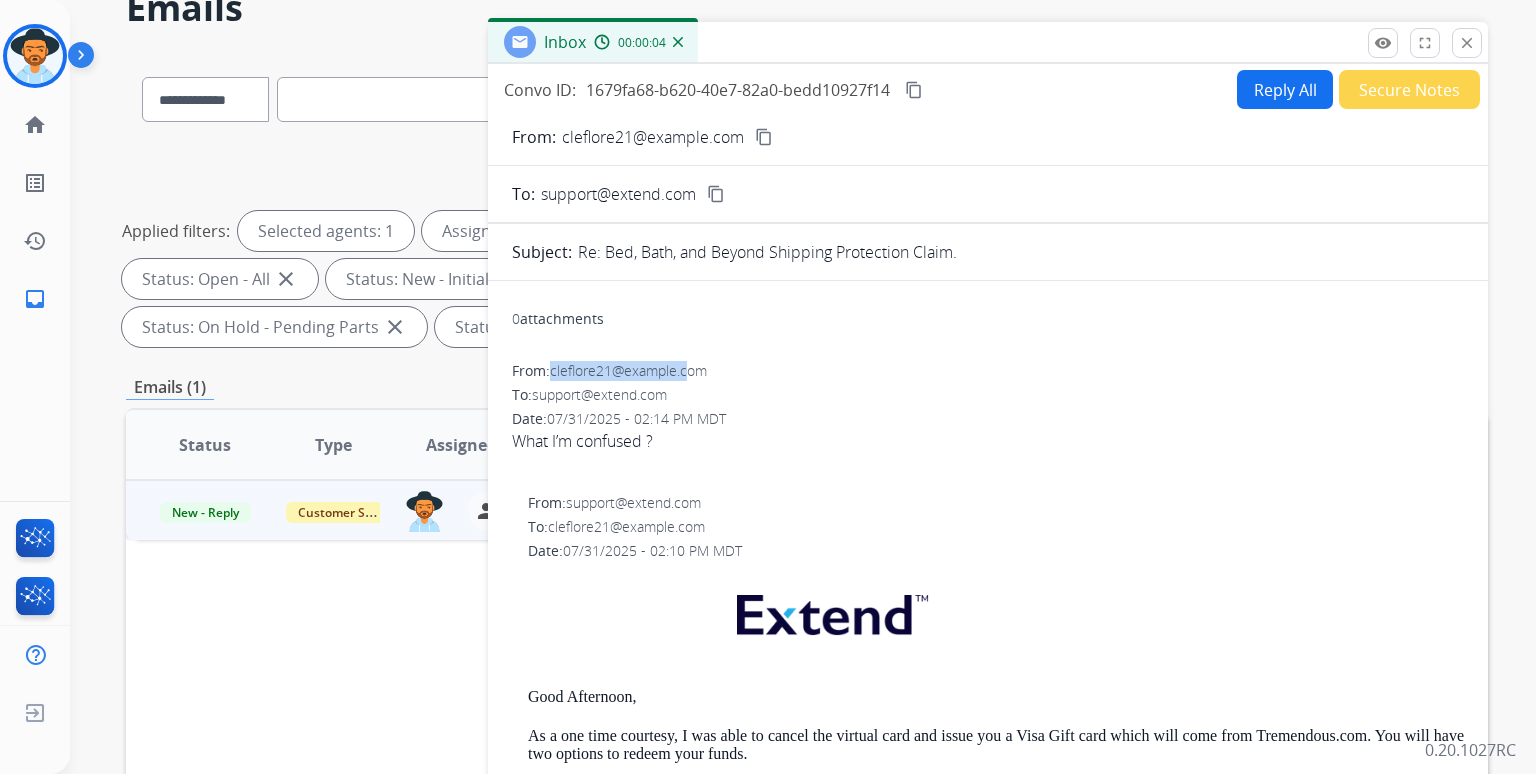 drag, startPoint x: 701, startPoint y: 365, endPoint x: 556, endPoint y: 367, distance: 145.0138 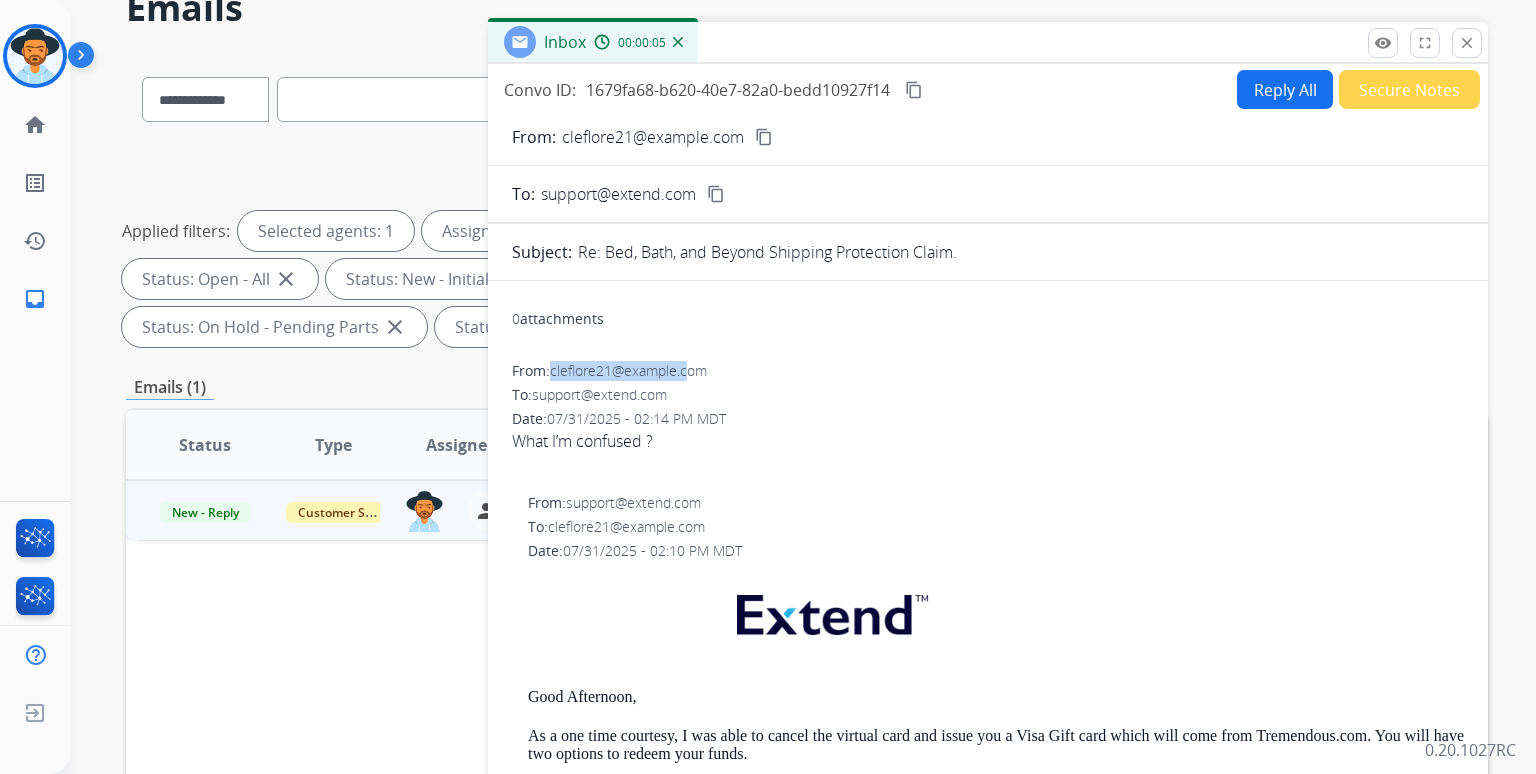 copy on "cleflore21@example.com" 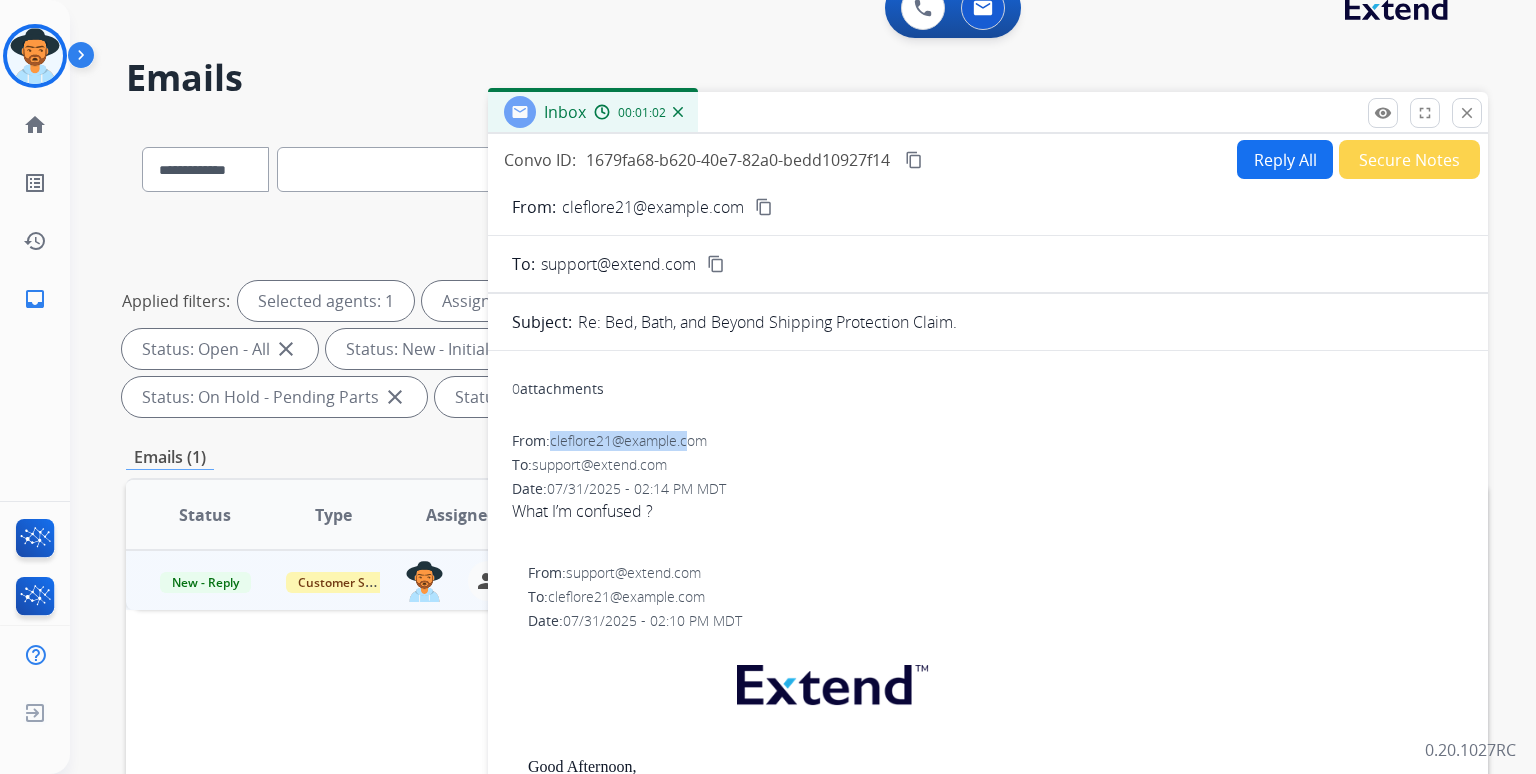 scroll, scrollTop: 0, scrollLeft: 0, axis: both 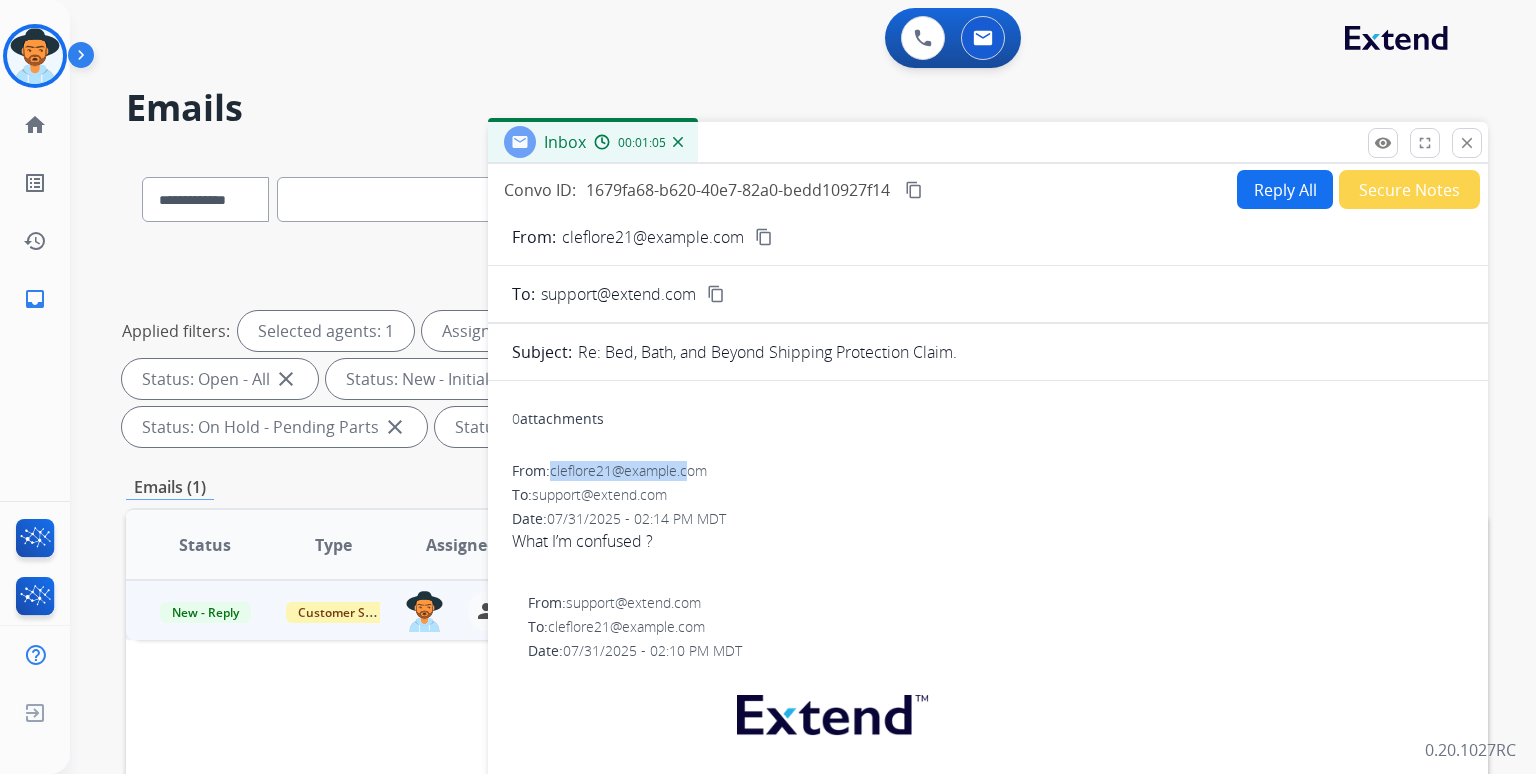 click on "Reply All" at bounding box center [1285, 189] 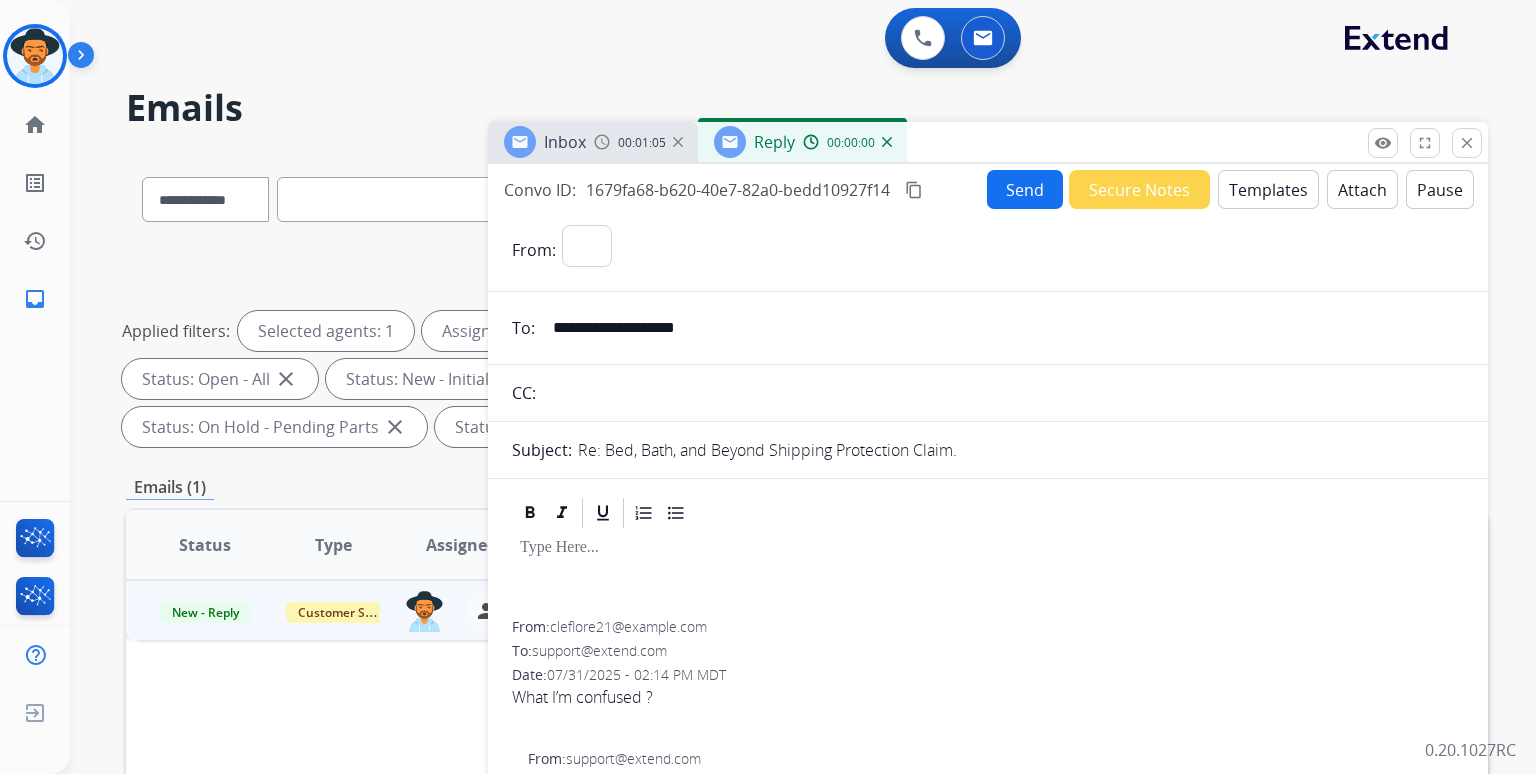select on "**********" 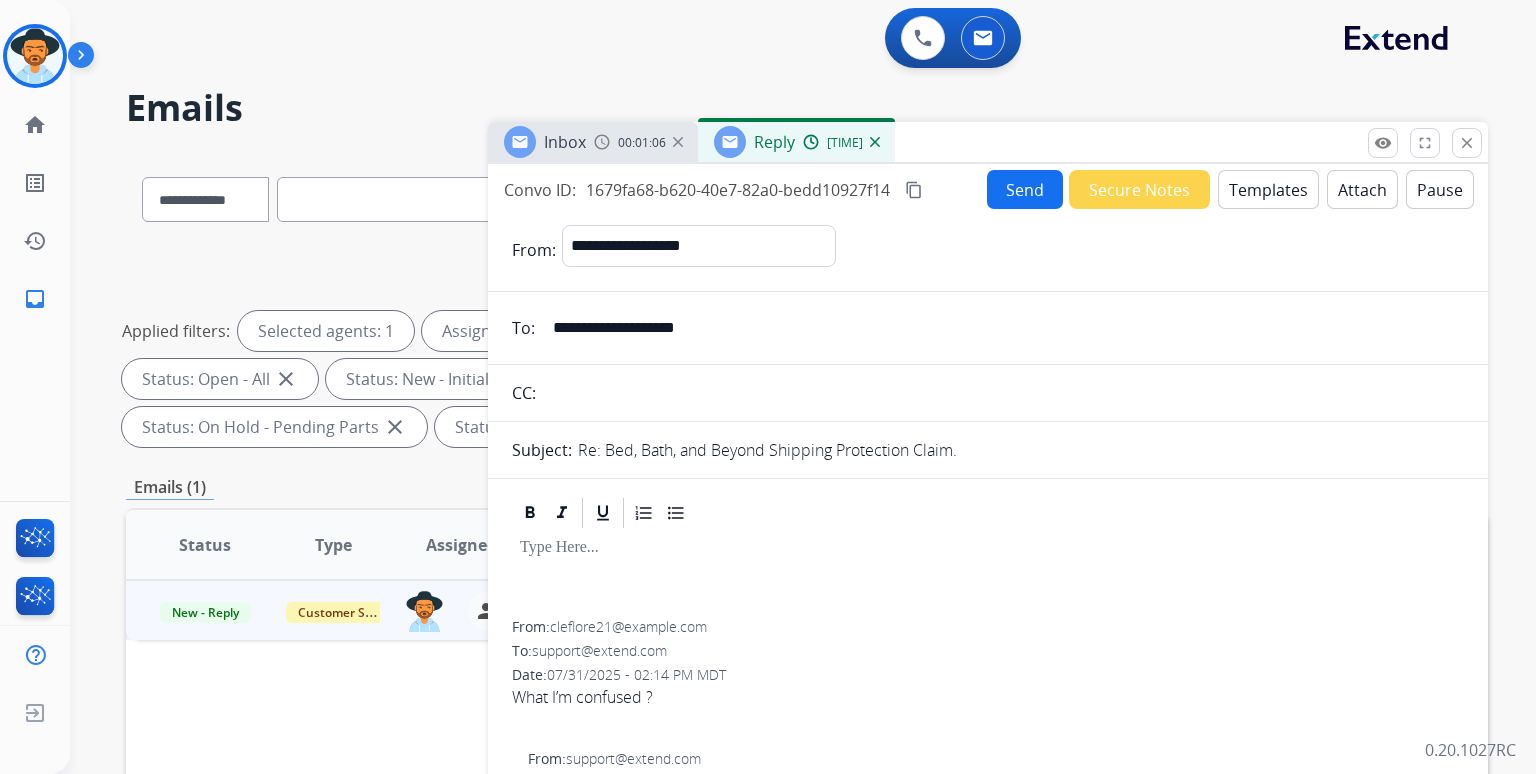 click at bounding box center (988, 576) 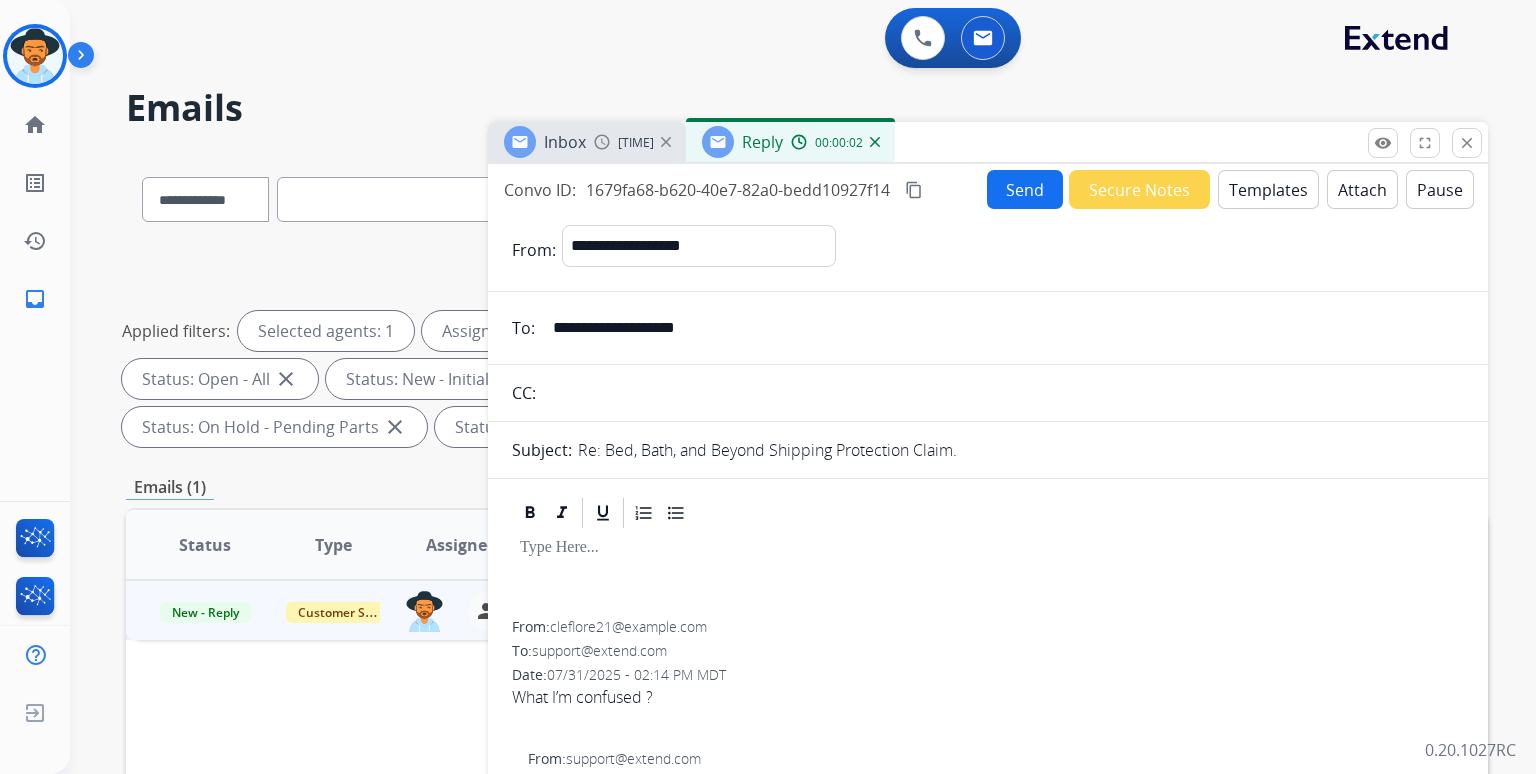 click on "Templates" at bounding box center (1268, 189) 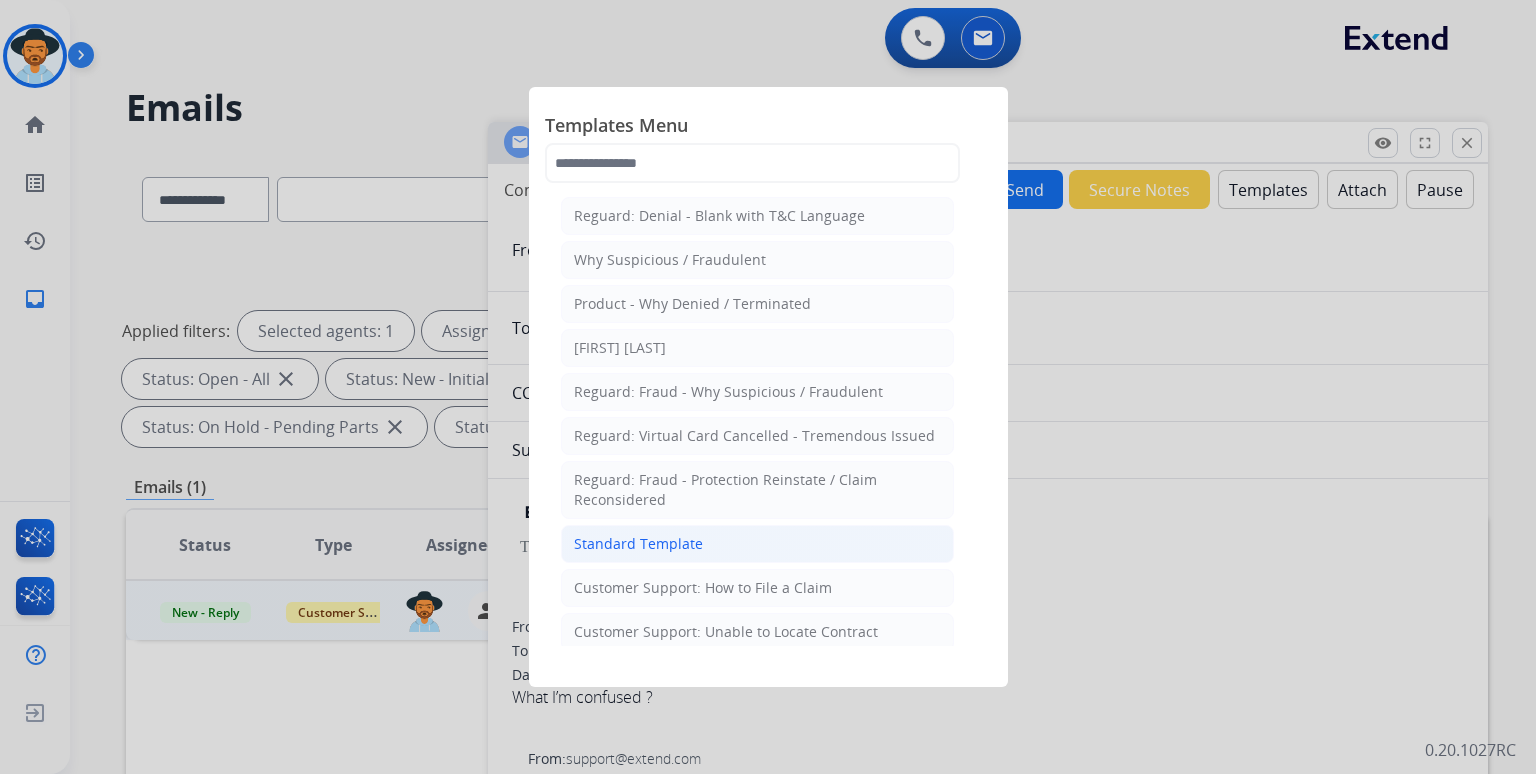 click on "Standard Template" 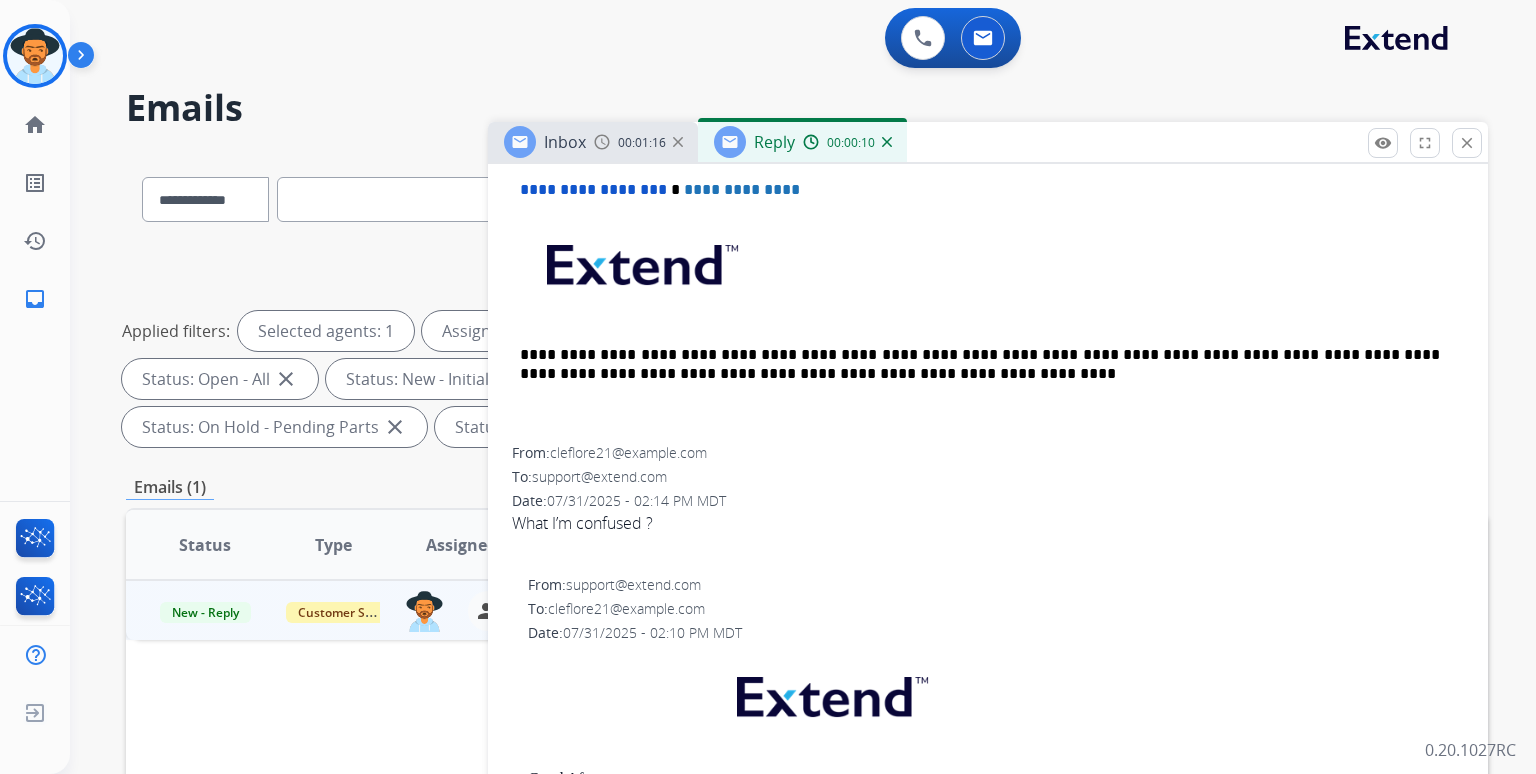 scroll, scrollTop: 500, scrollLeft: 0, axis: vertical 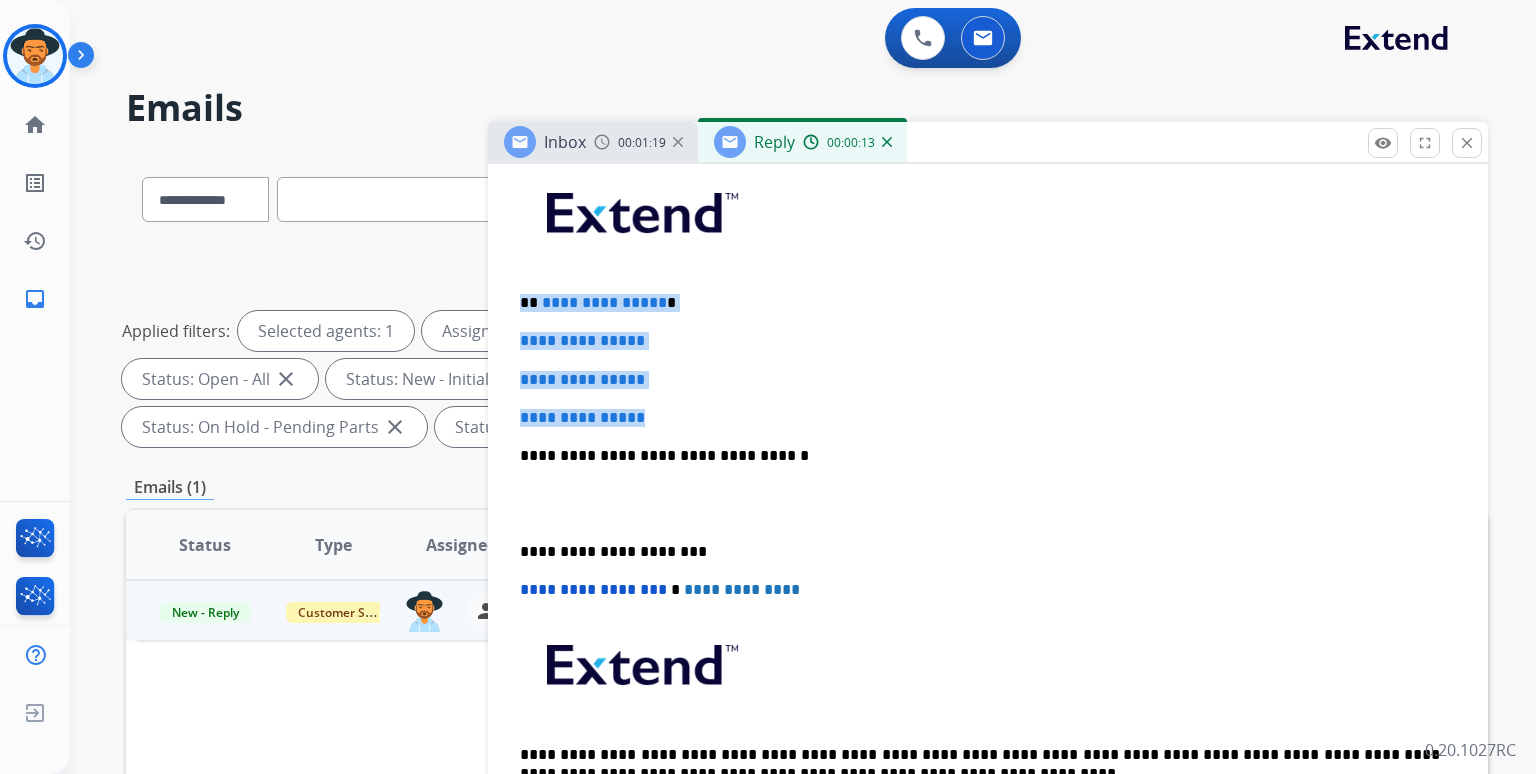 drag, startPoint x: 669, startPoint y: 417, endPoint x: 513, endPoint y: 295, distance: 198.0404 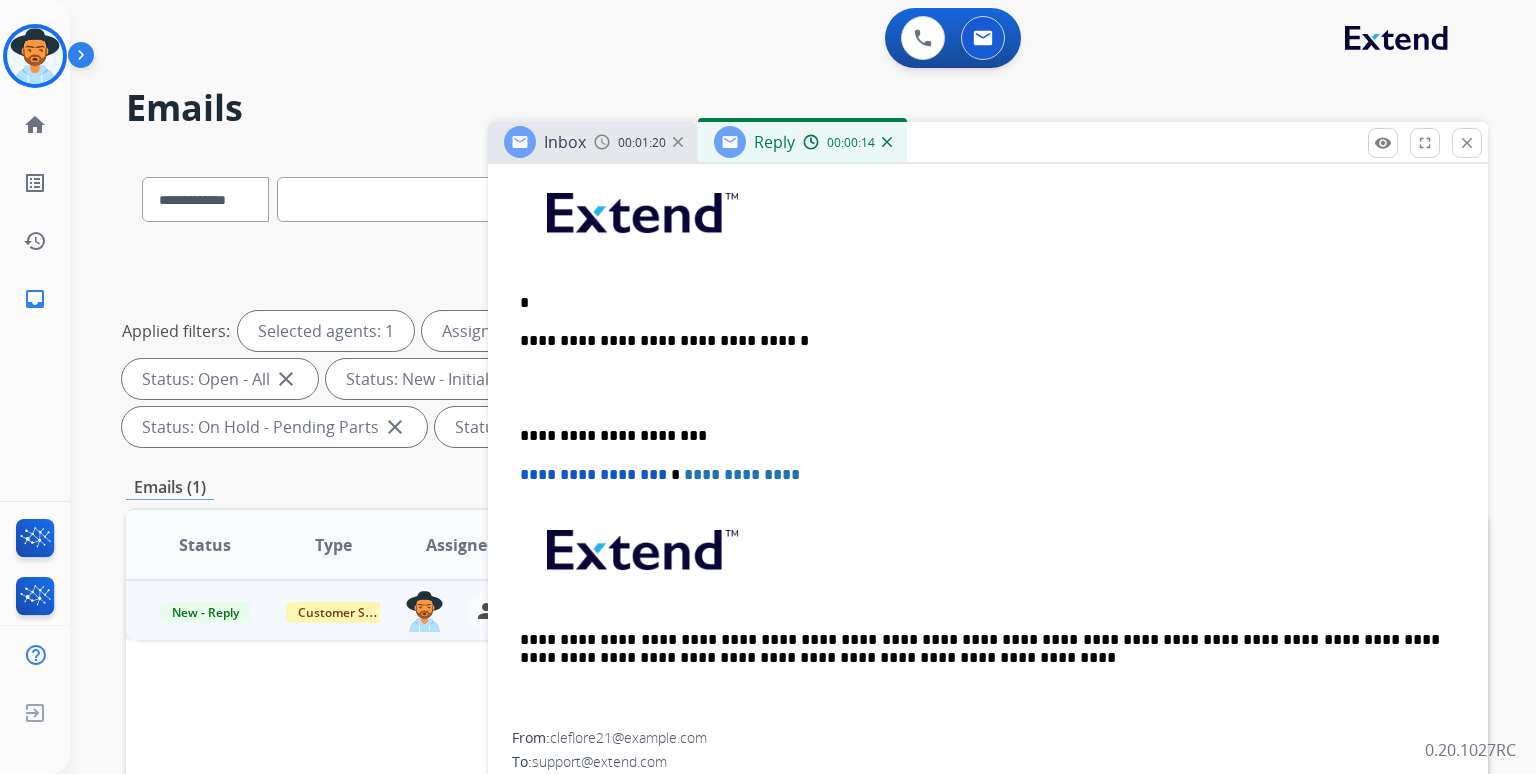 type 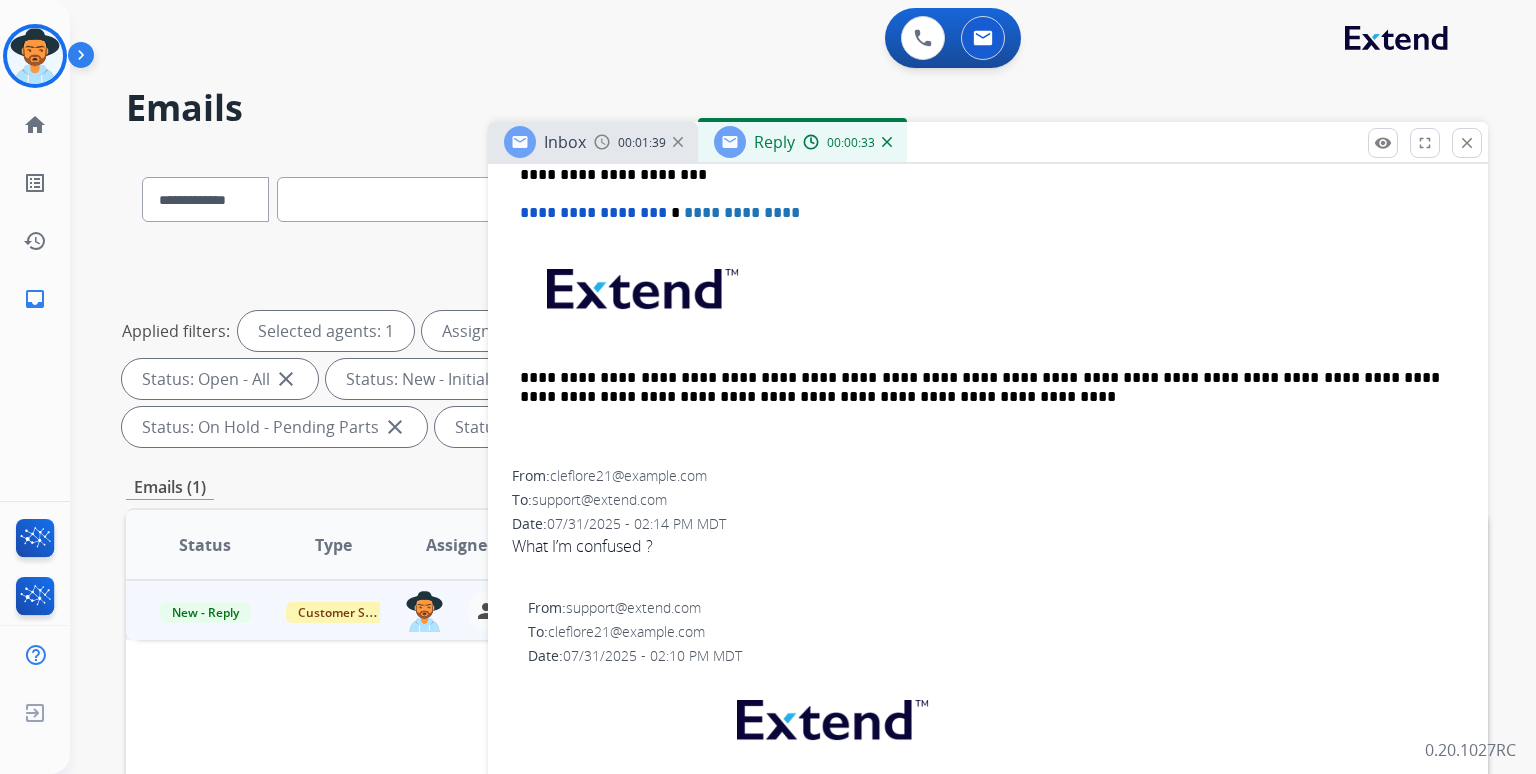 scroll, scrollTop: 400, scrollLeft: 0, axis: vertical 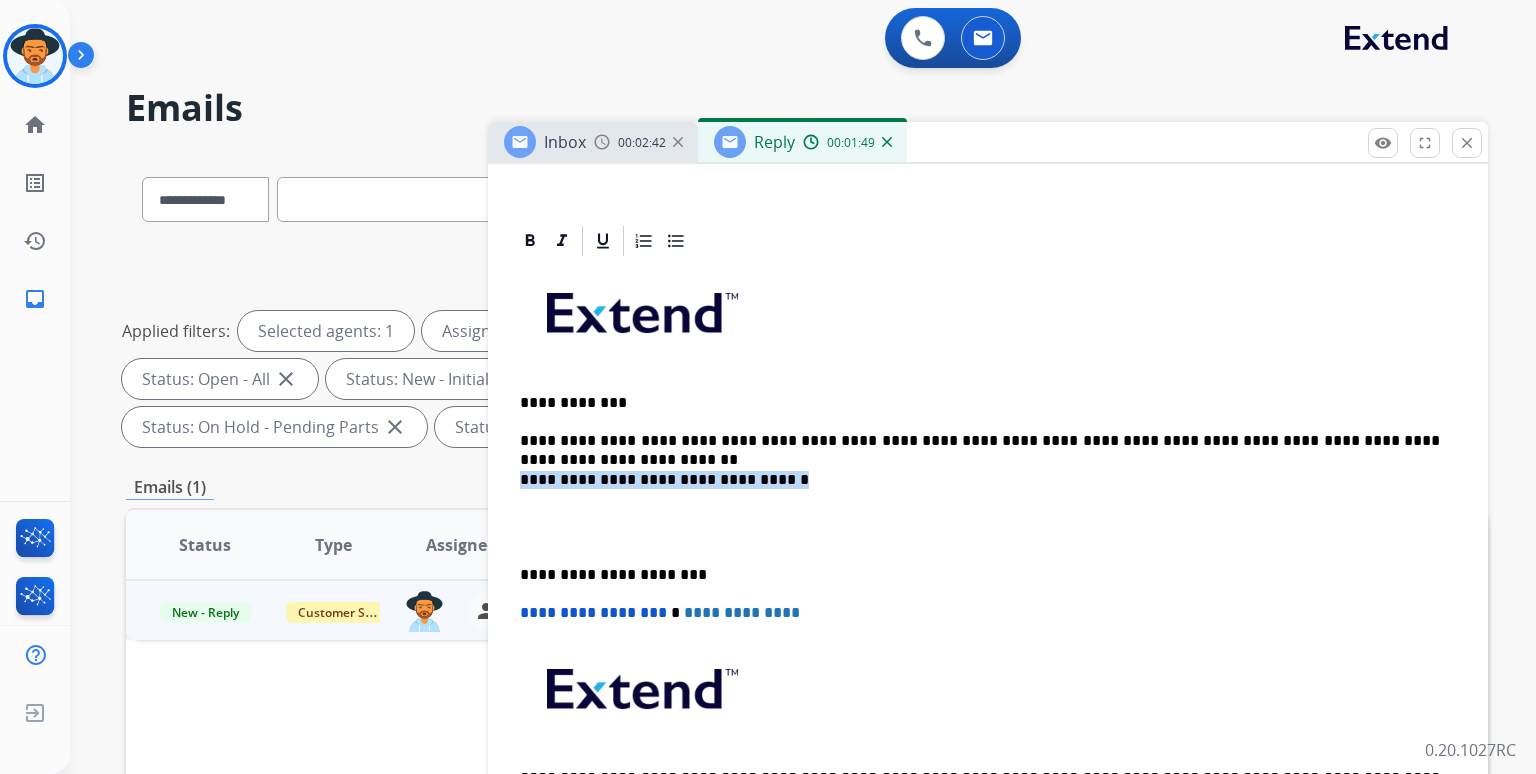 drag, startPoint x: 1415, startPoint y: 441, endPoint x: 1292, endPoint y: 450, distance: 123.32883 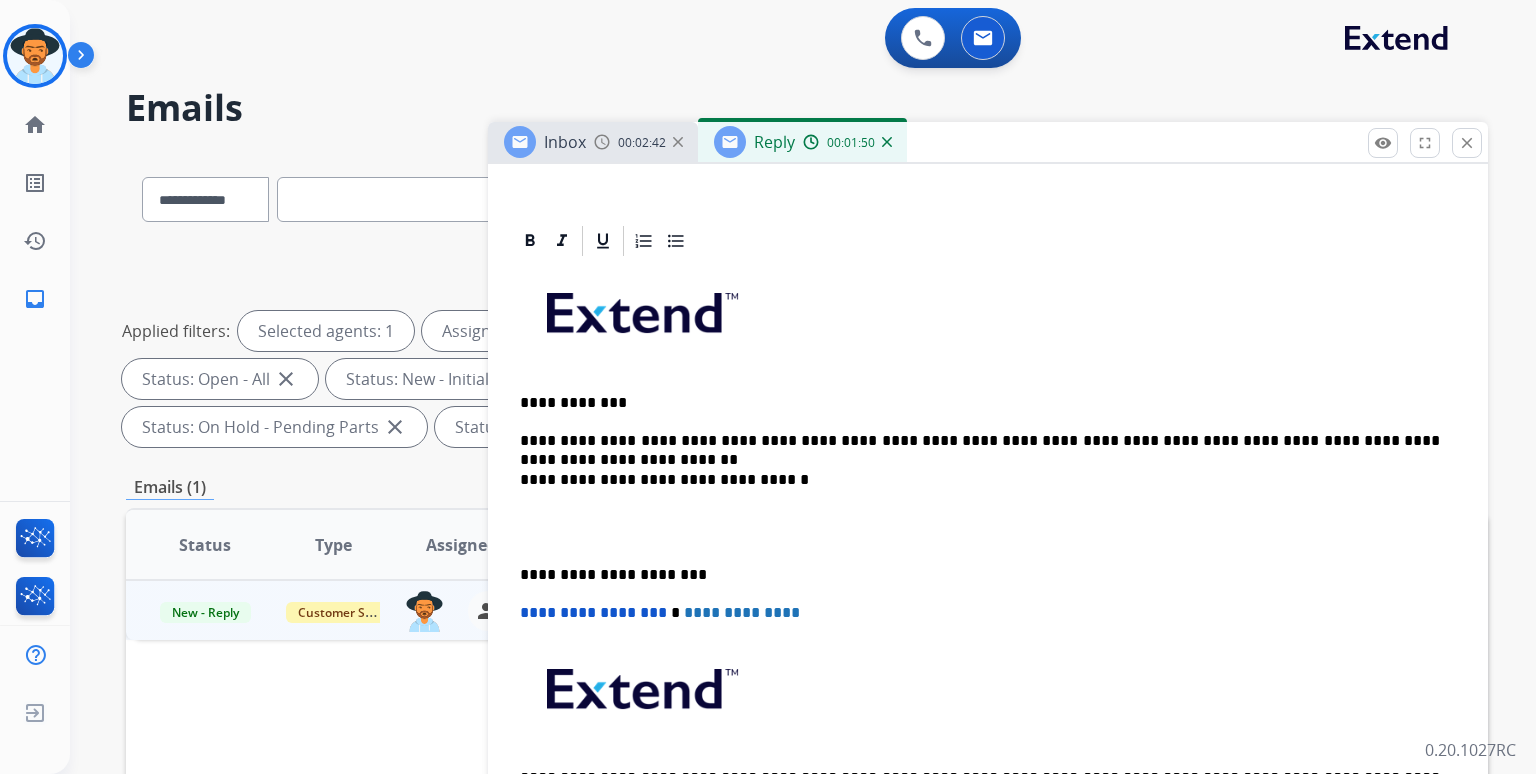 click at bounding box center [988, 527] 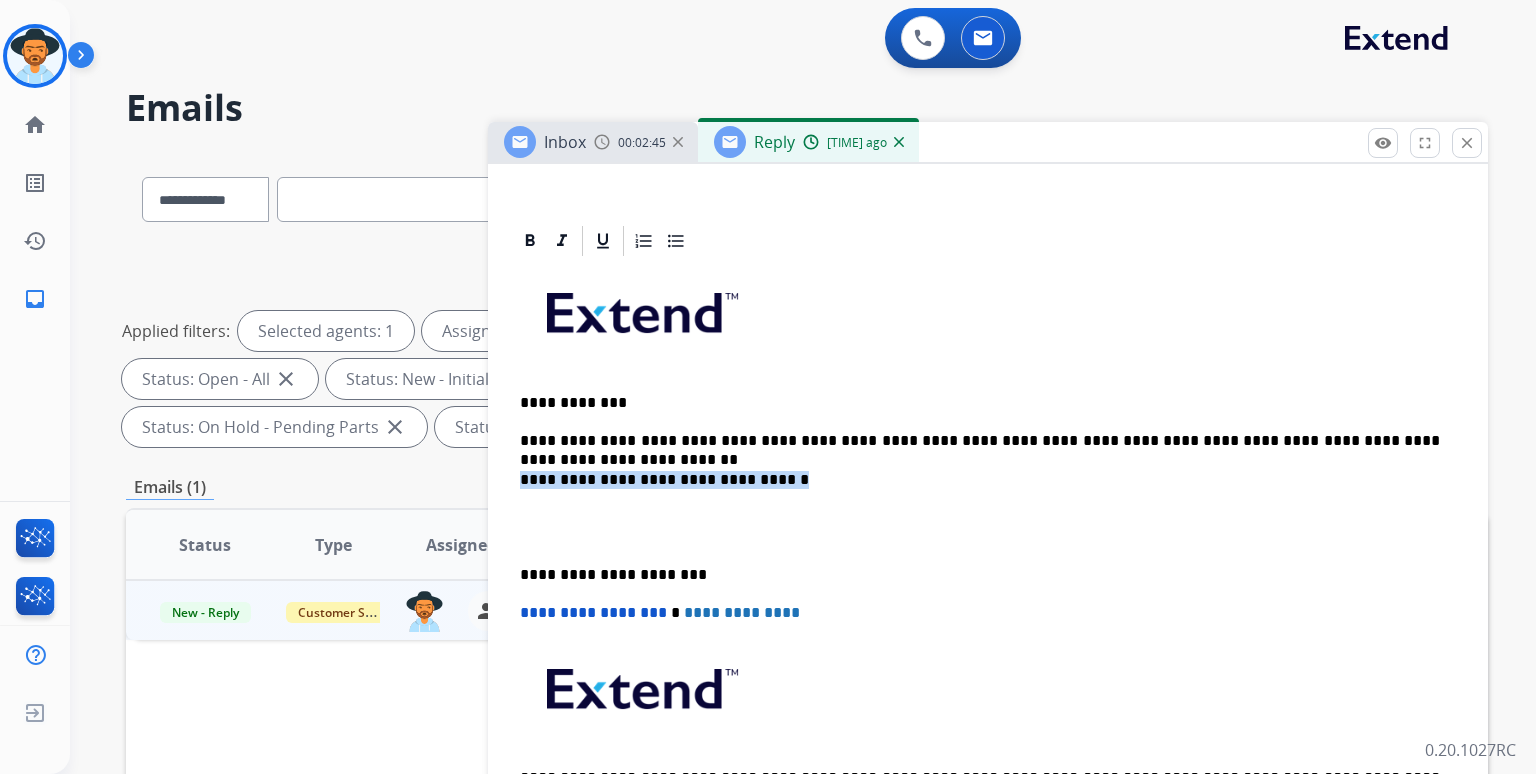drag, startPoint x: 1423, startPoint y: 441, endPoint x: 1279, endPoint y: 448, distance: 144.17004 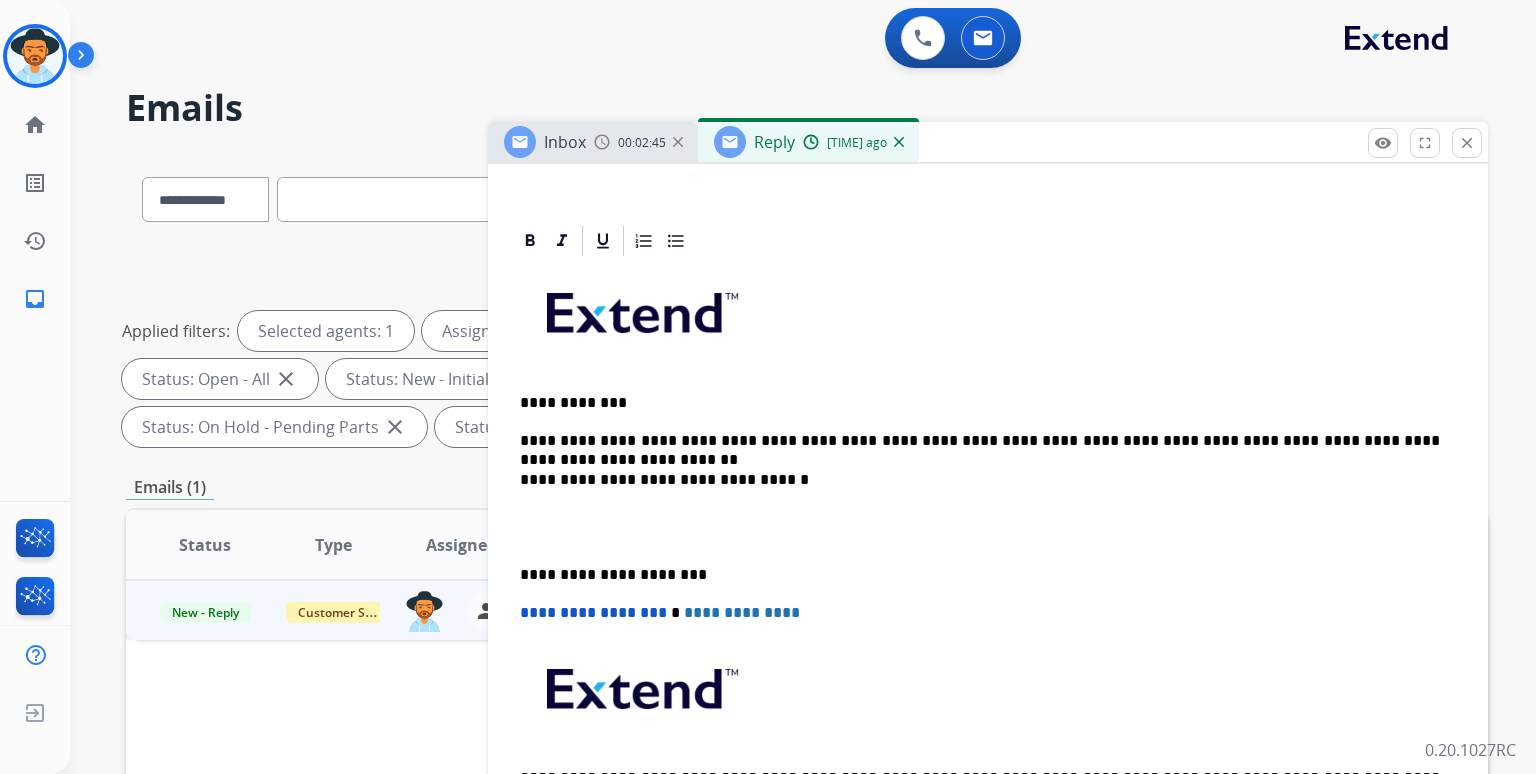 click on "**********" at bounding box center [988, 564] 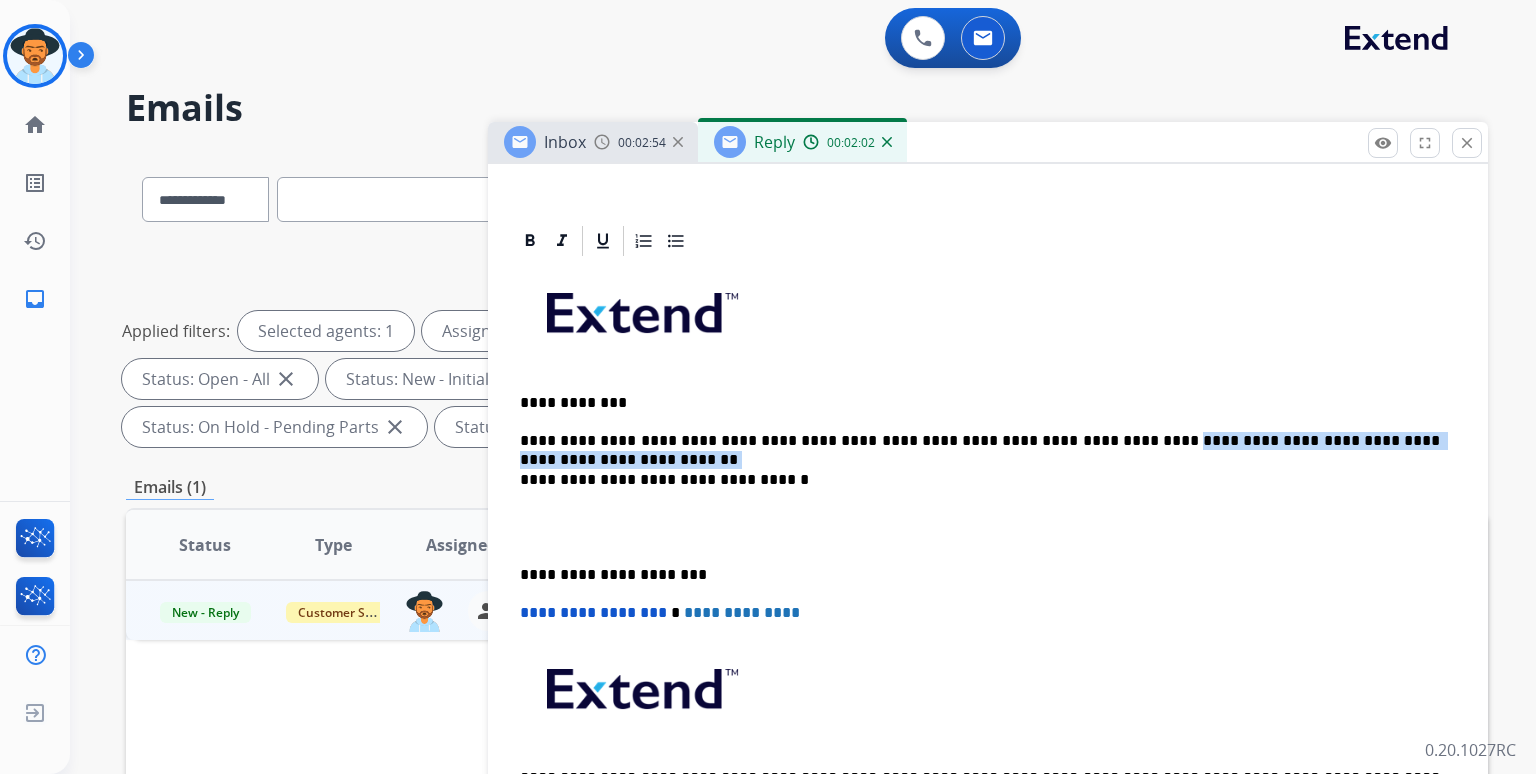 drag, startPoint x: 1427, startPoint y: 437, endPoint x: 1054, endPoint y: 441, distance: 373.02145 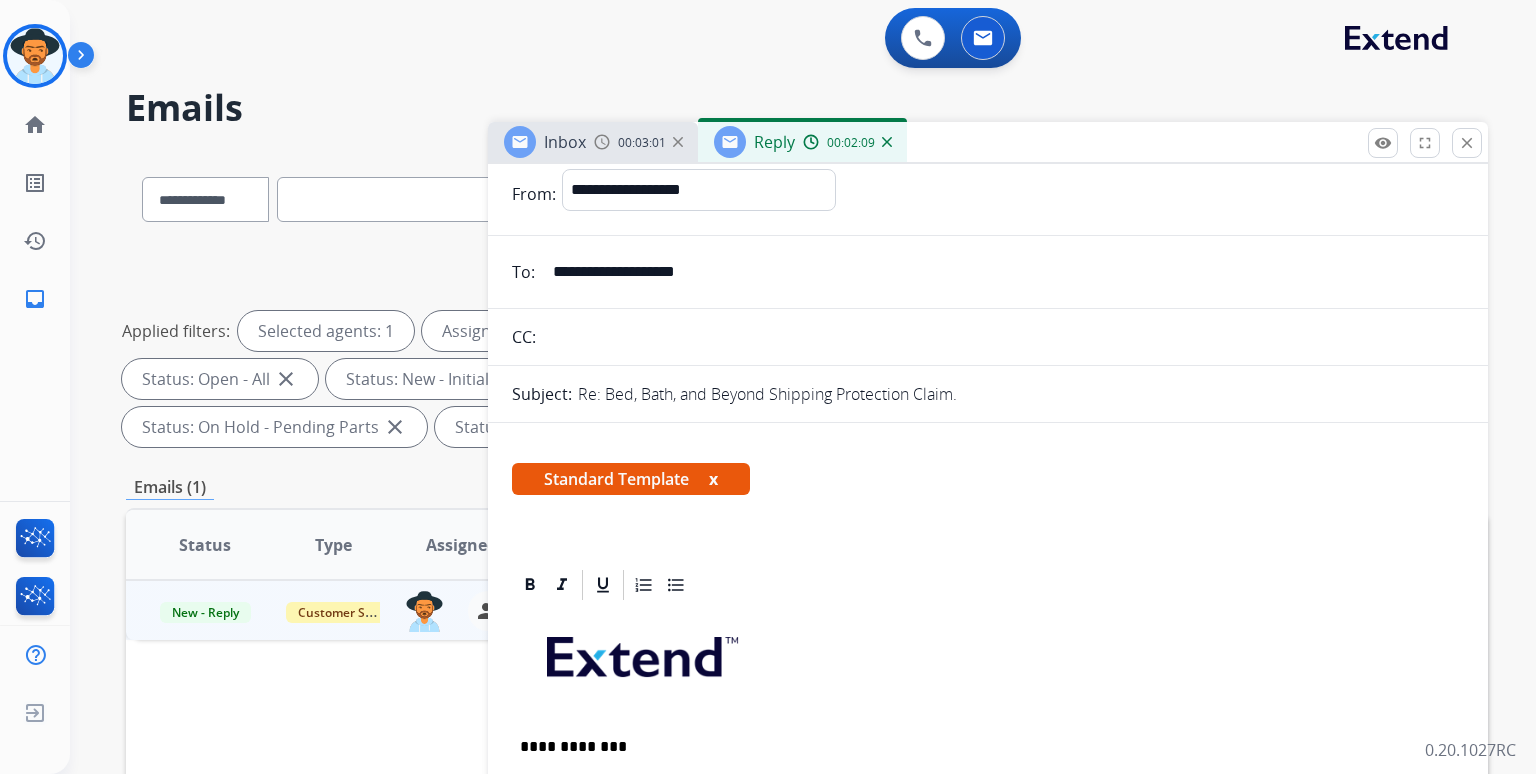 scroll, scrollTop: 0, scrollLeft: 0, axis: both 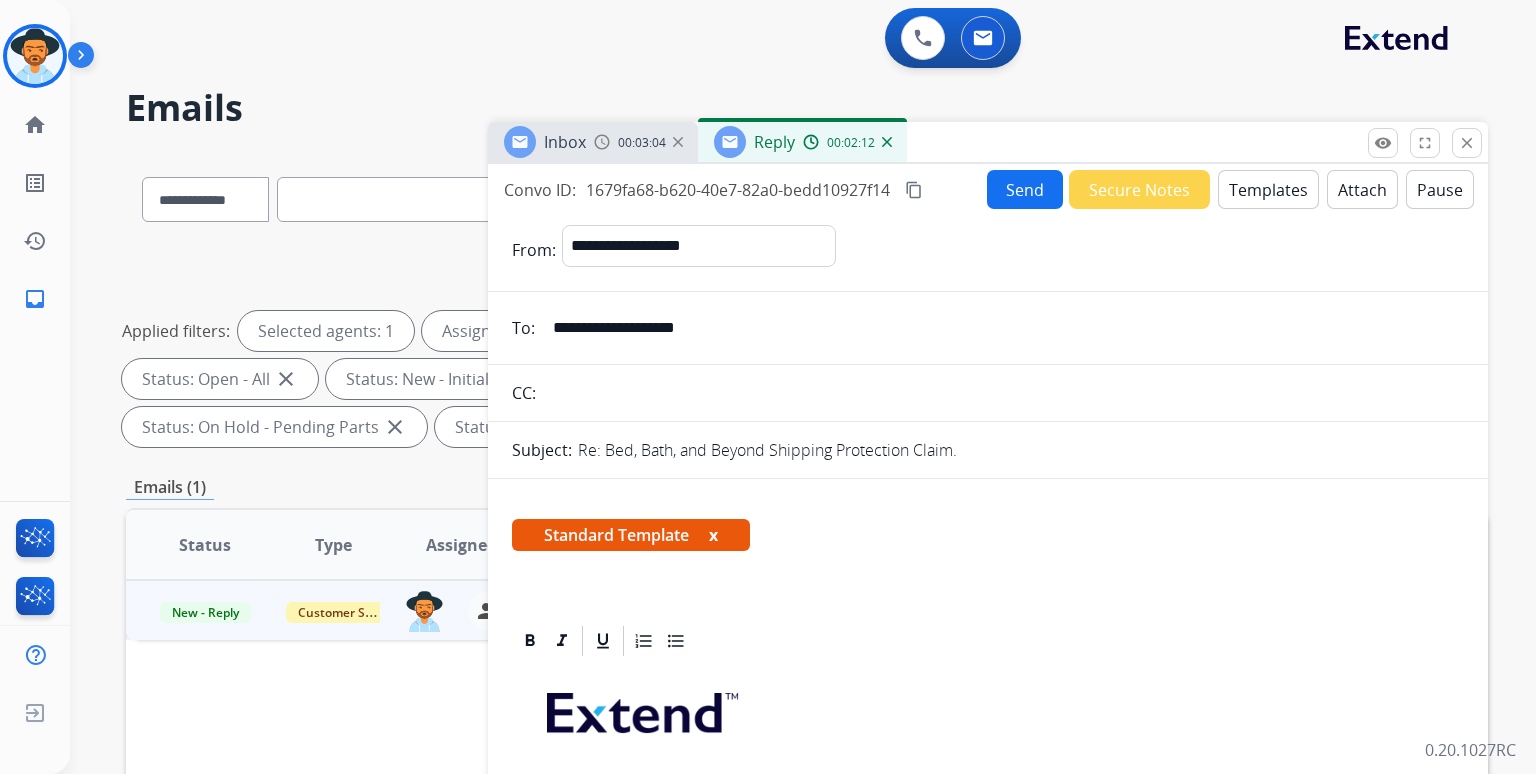 click on "Send" at bounding box center [1025, 189] 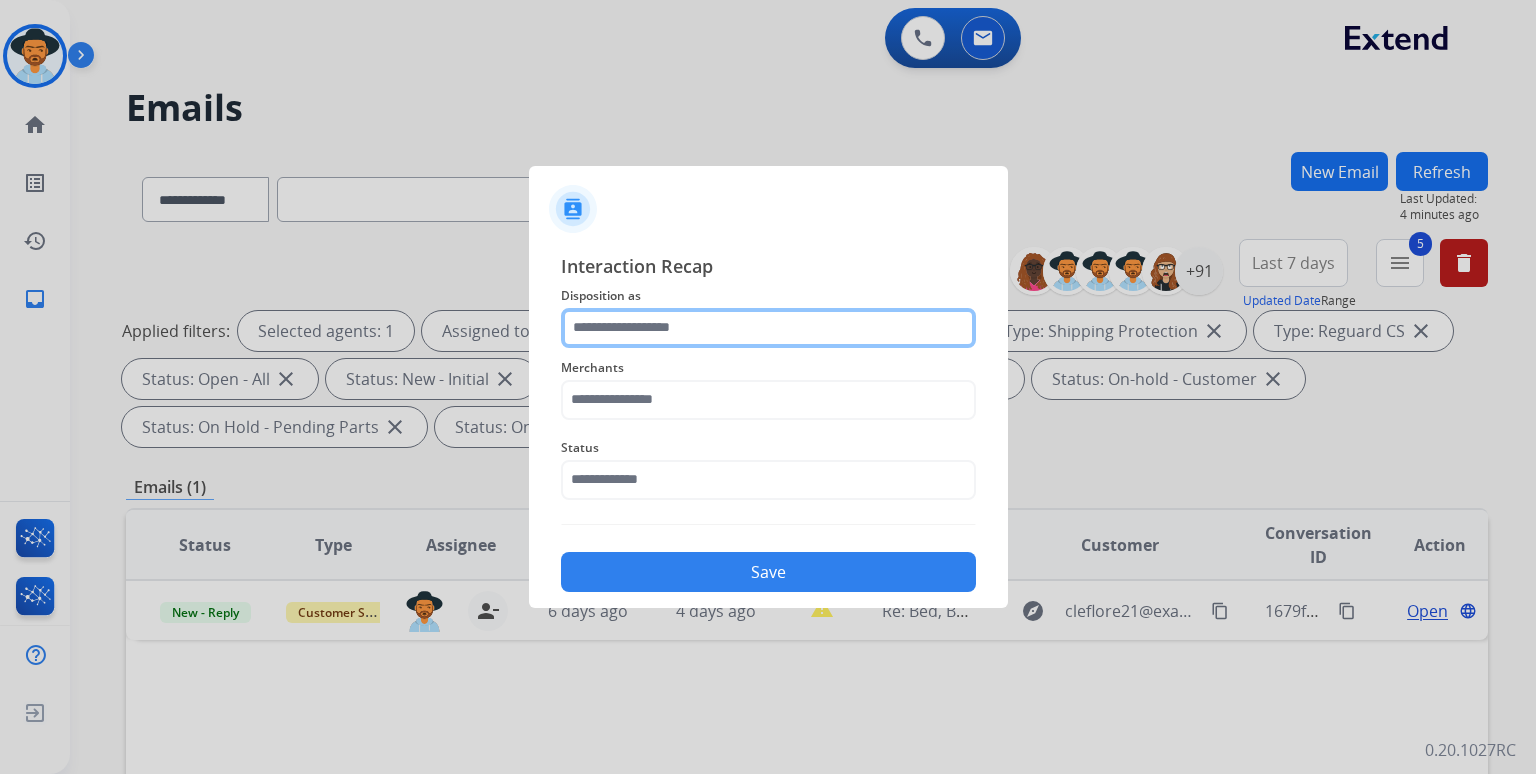 click 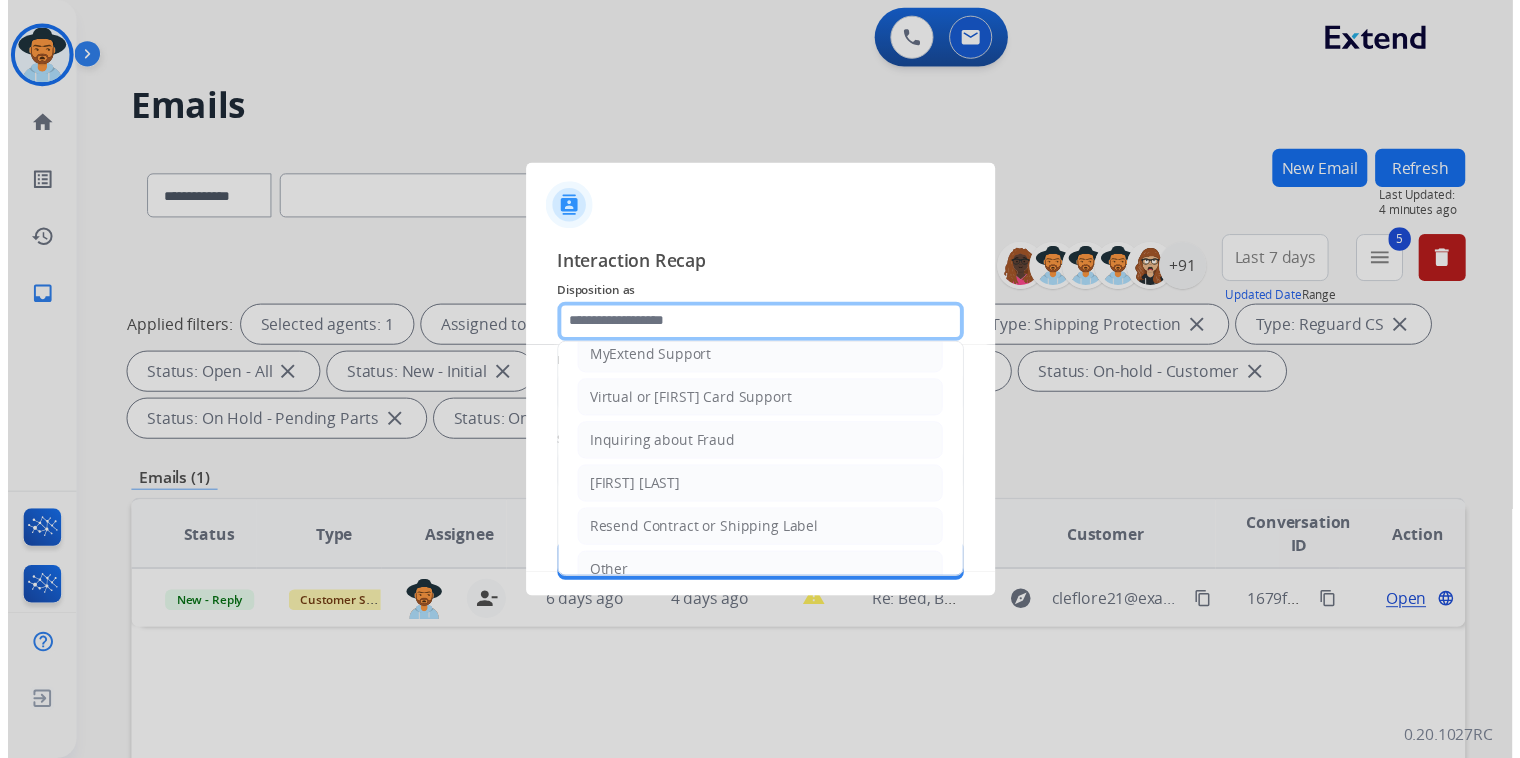 scroll, scrollTop: 207, scrollLeft: 0, axis: vertical 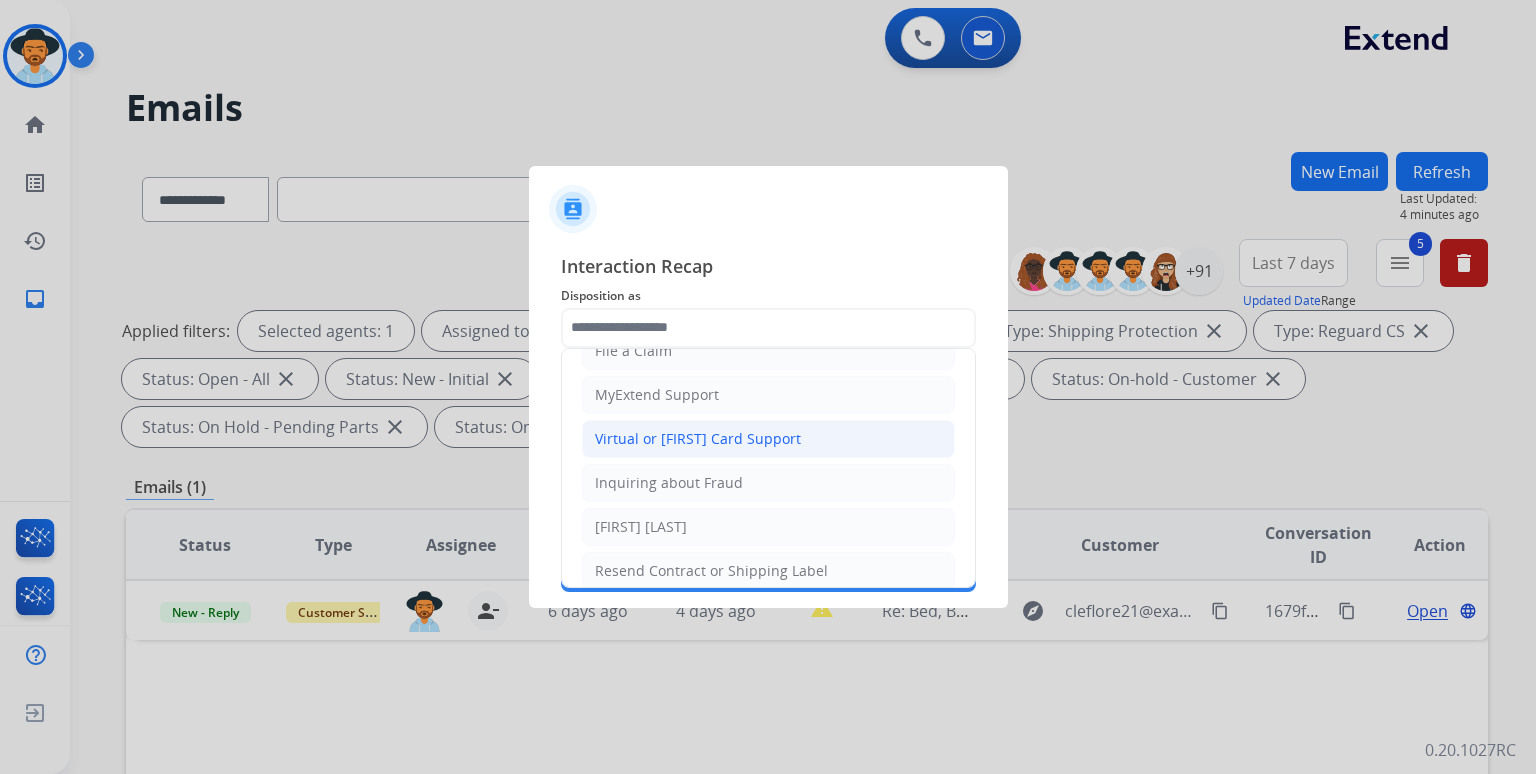 click on "Virtual or [FIRST] Card Support" 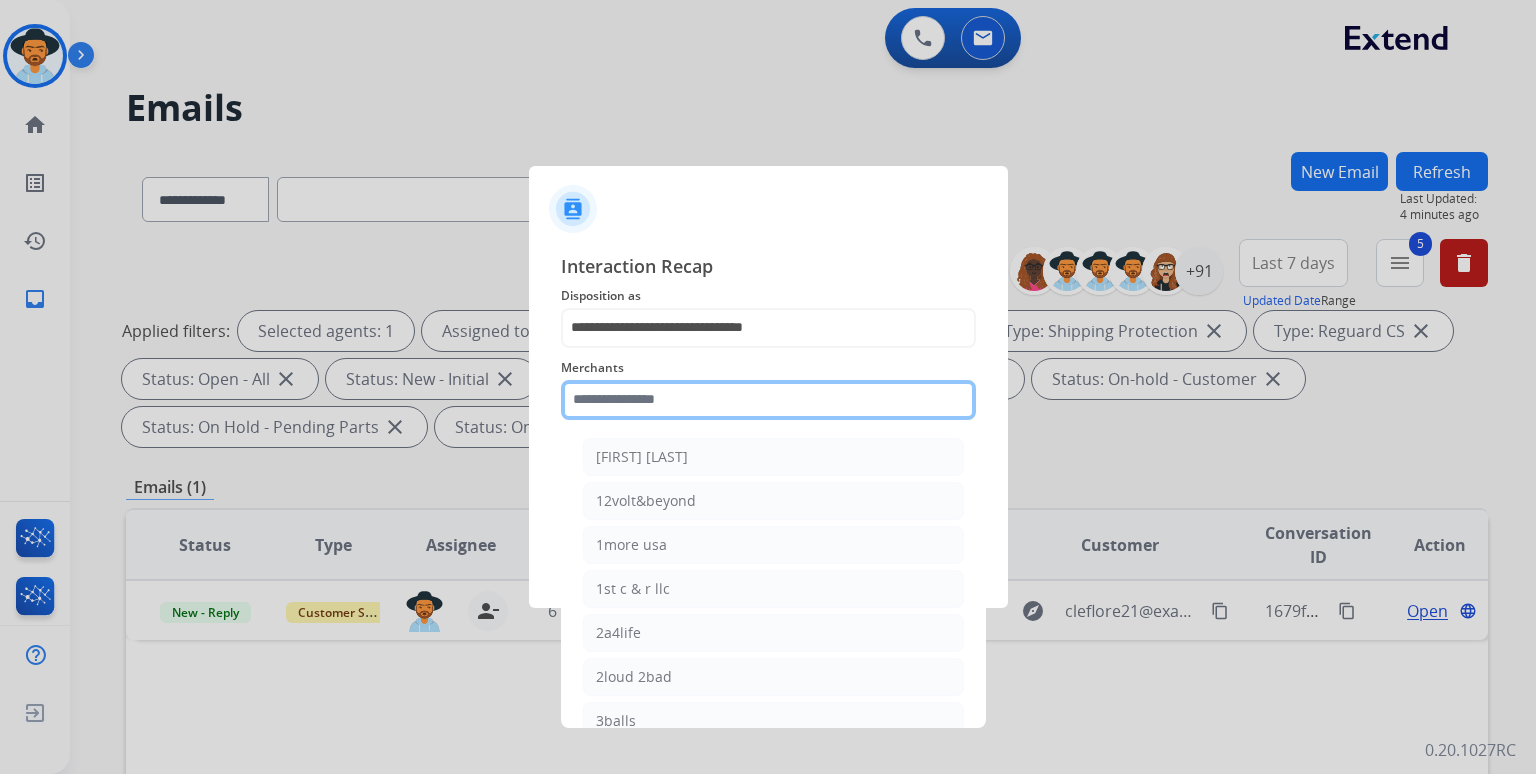 click 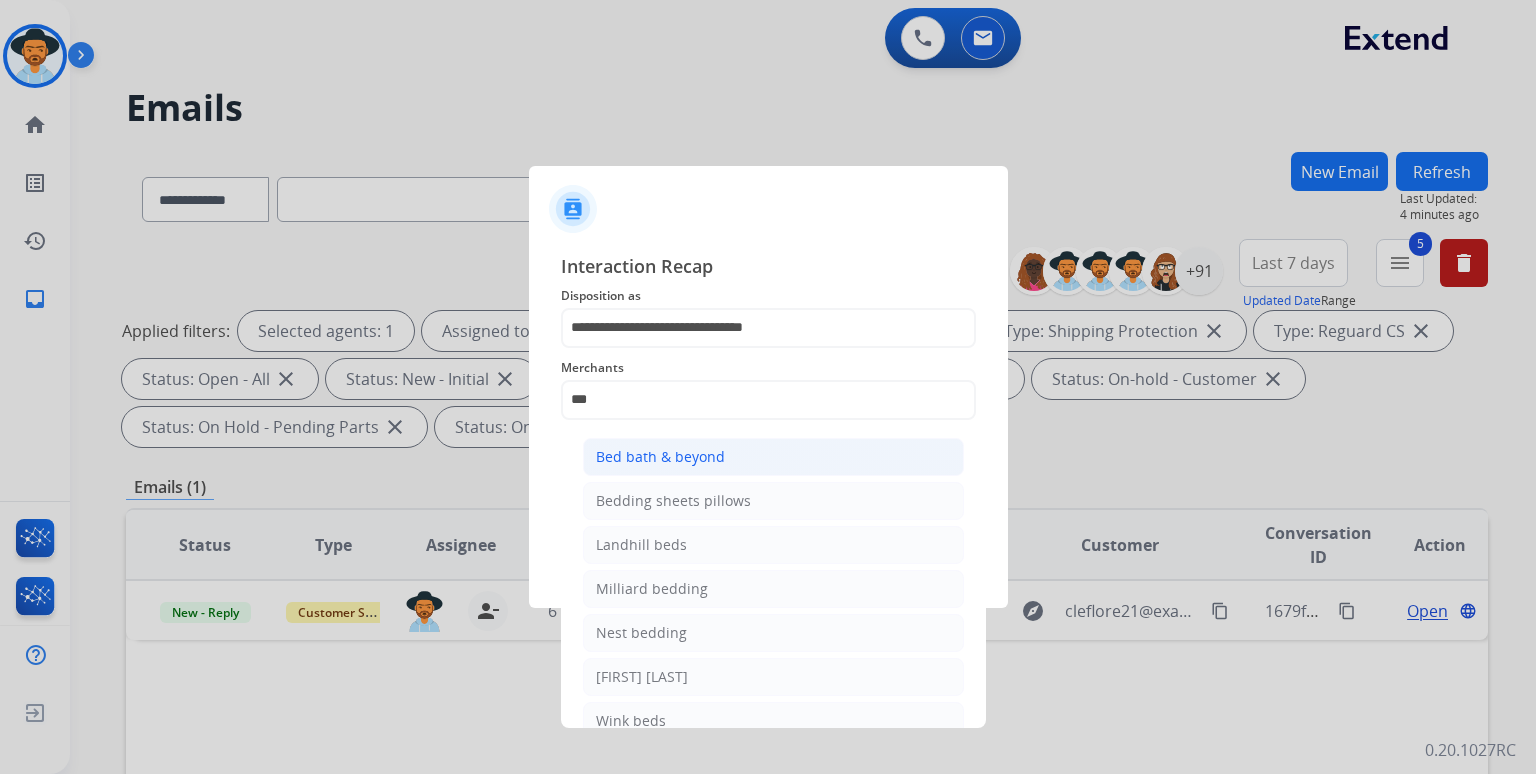 click on "Bed bath & beyond" 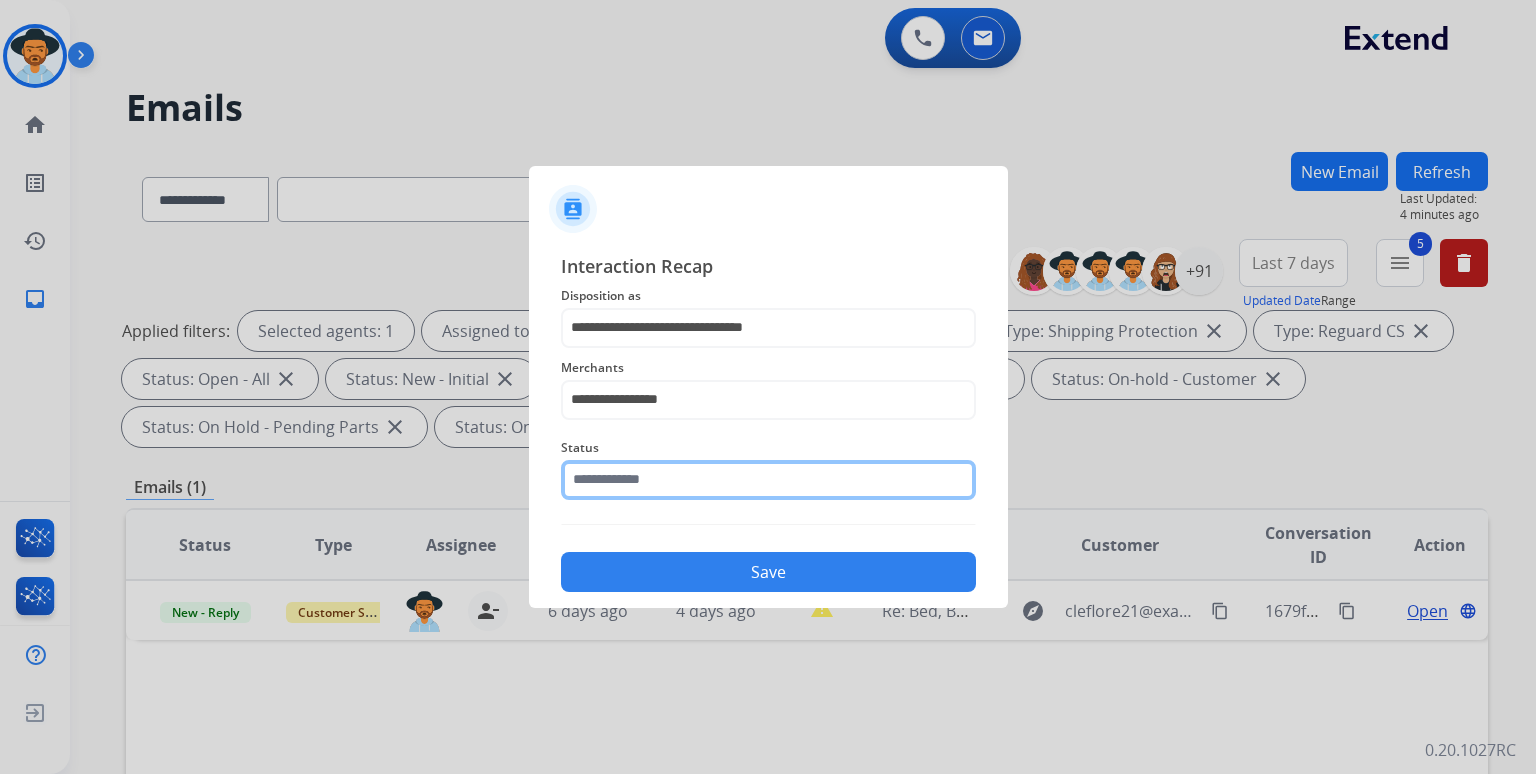 click 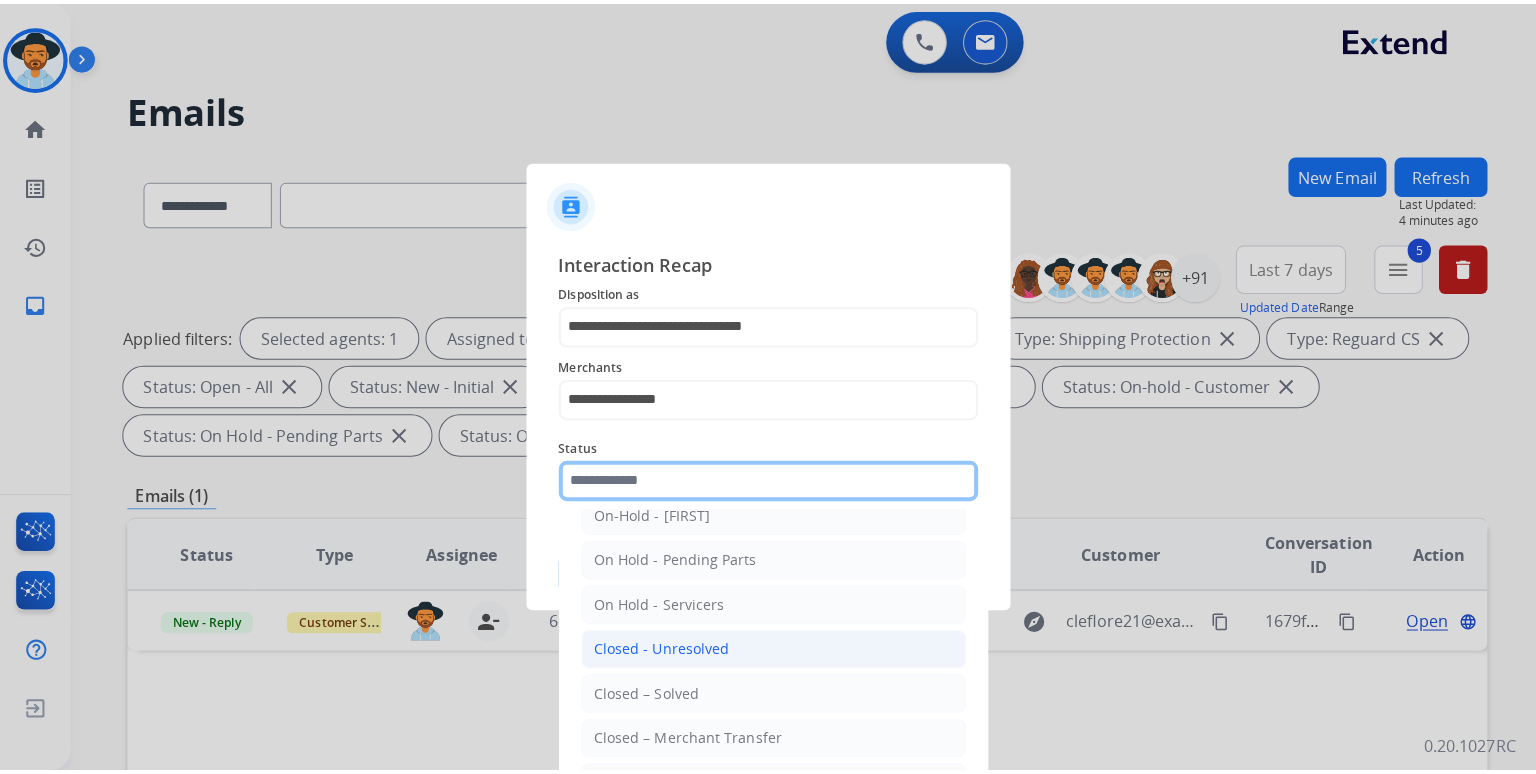 scroll, scrollTop: 100, scrollLeft: 0, axis: vertical 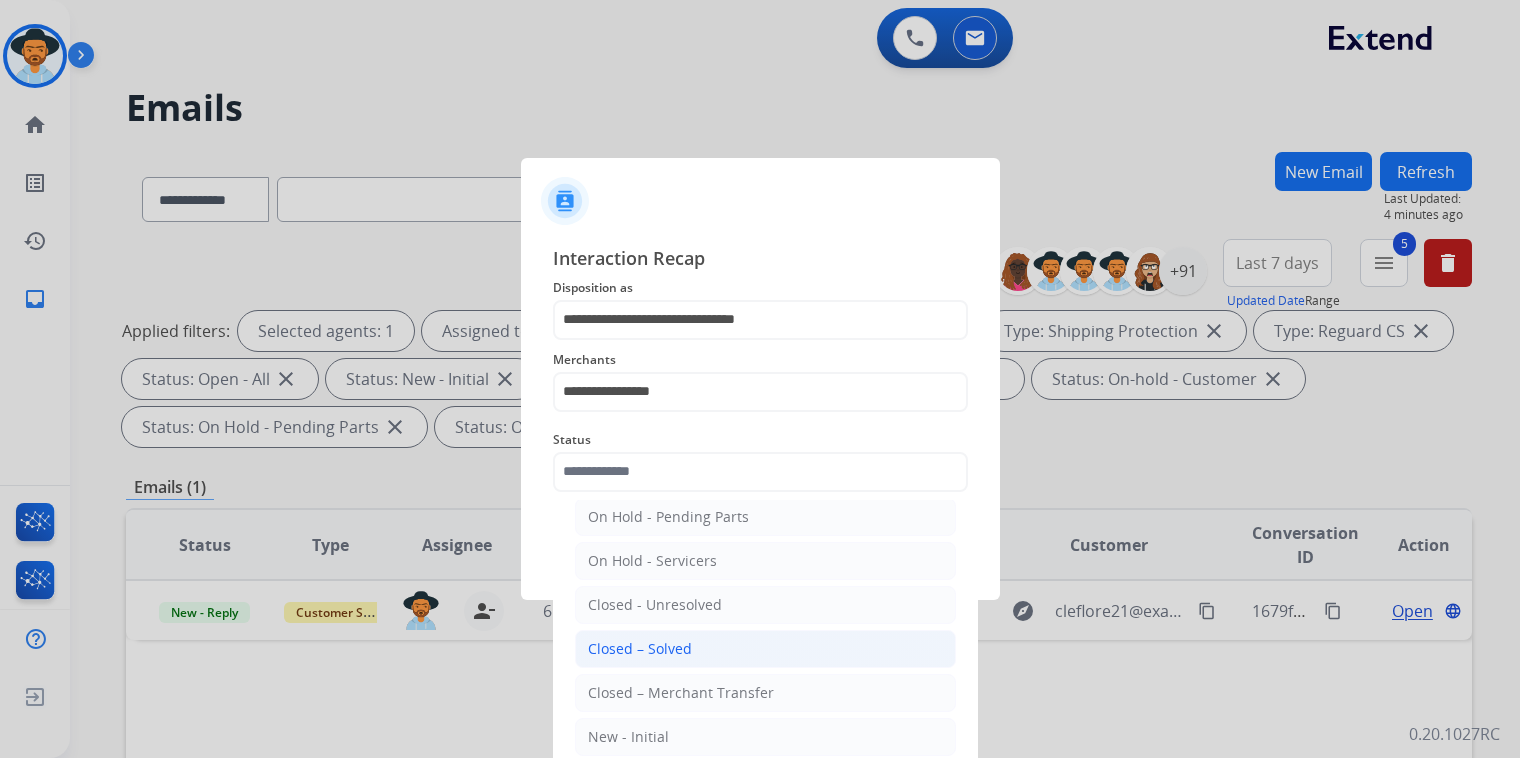 click on "Closed – Solved" 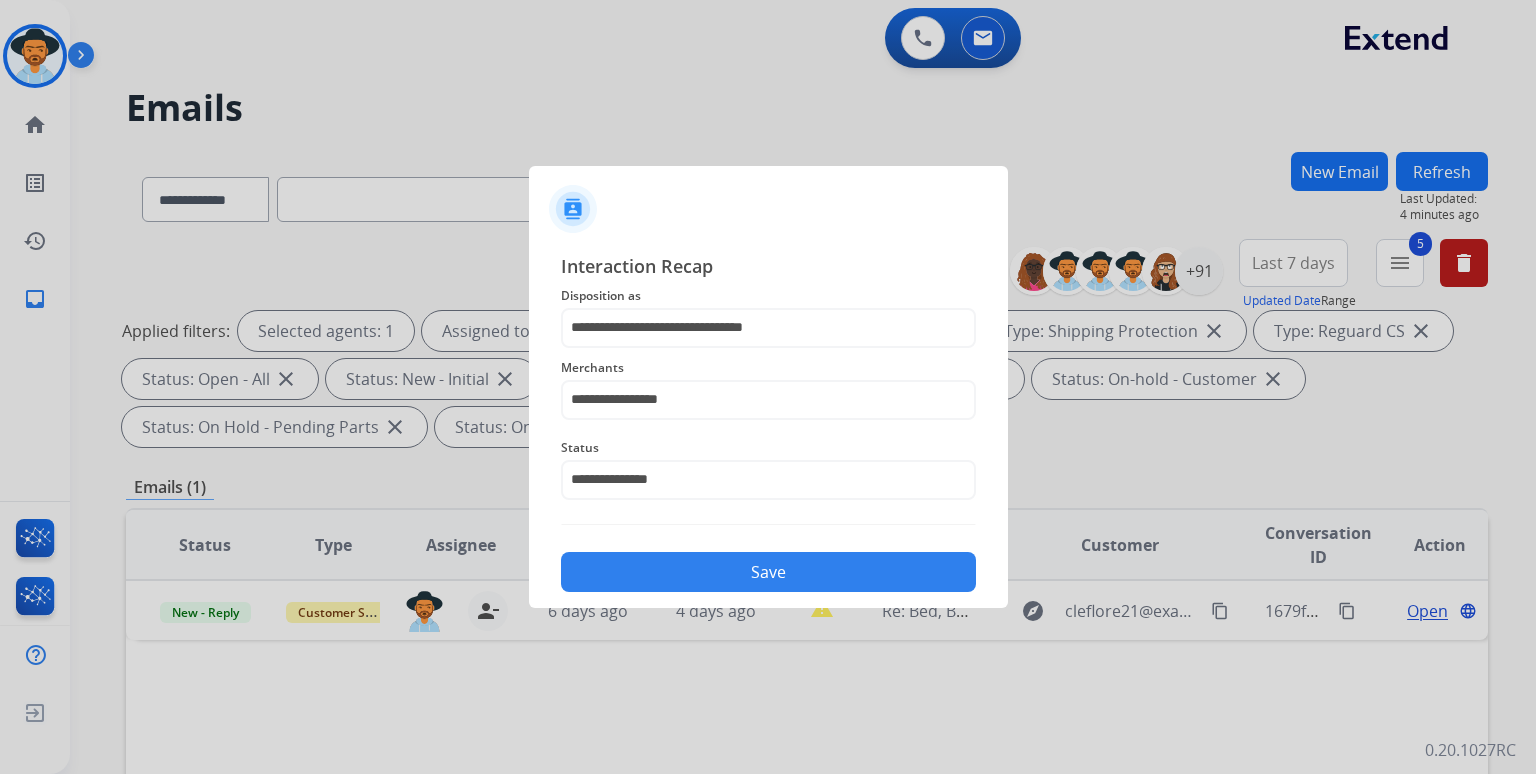click on "Save" 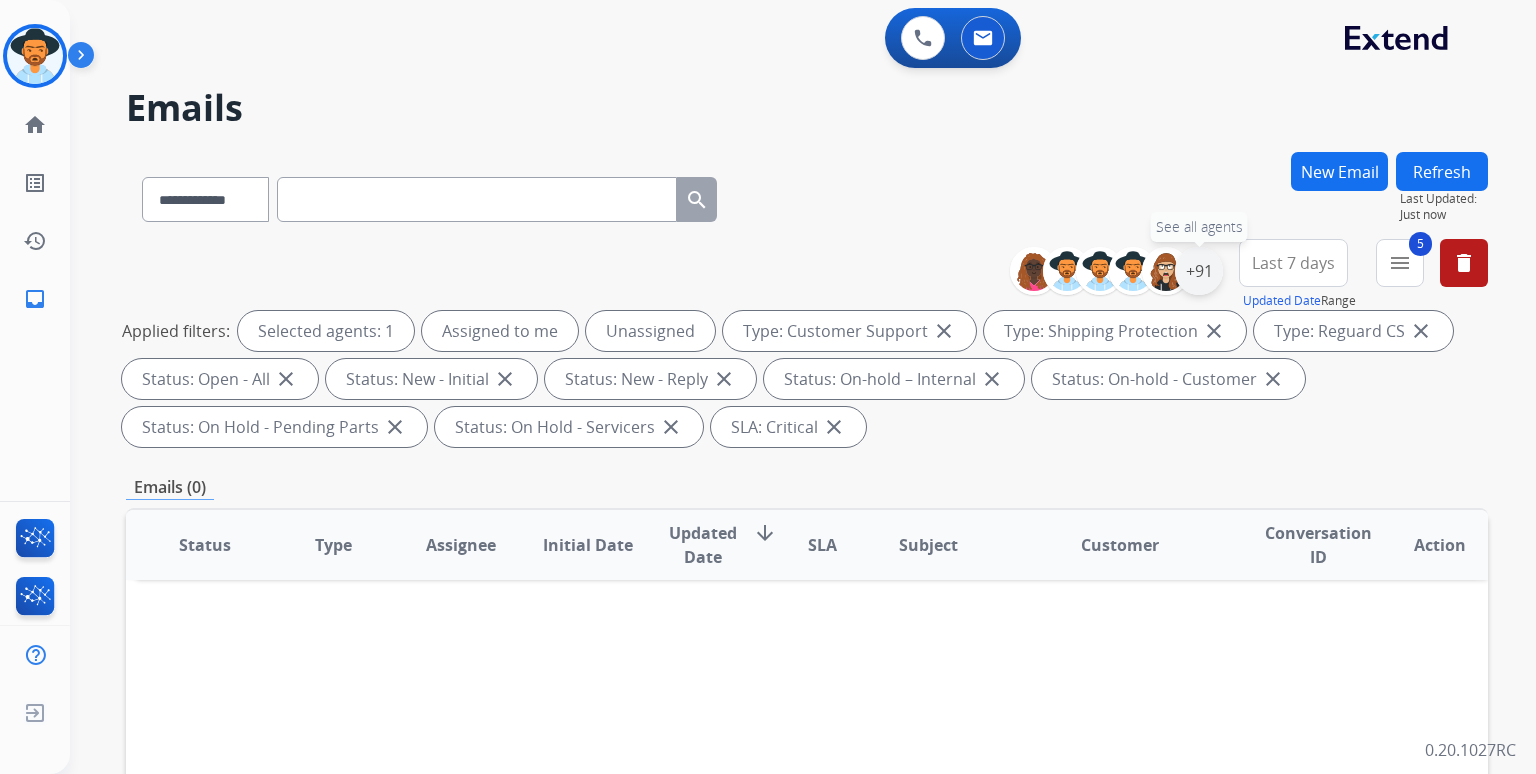 click on "+91" at bounding box center (1199, 271) 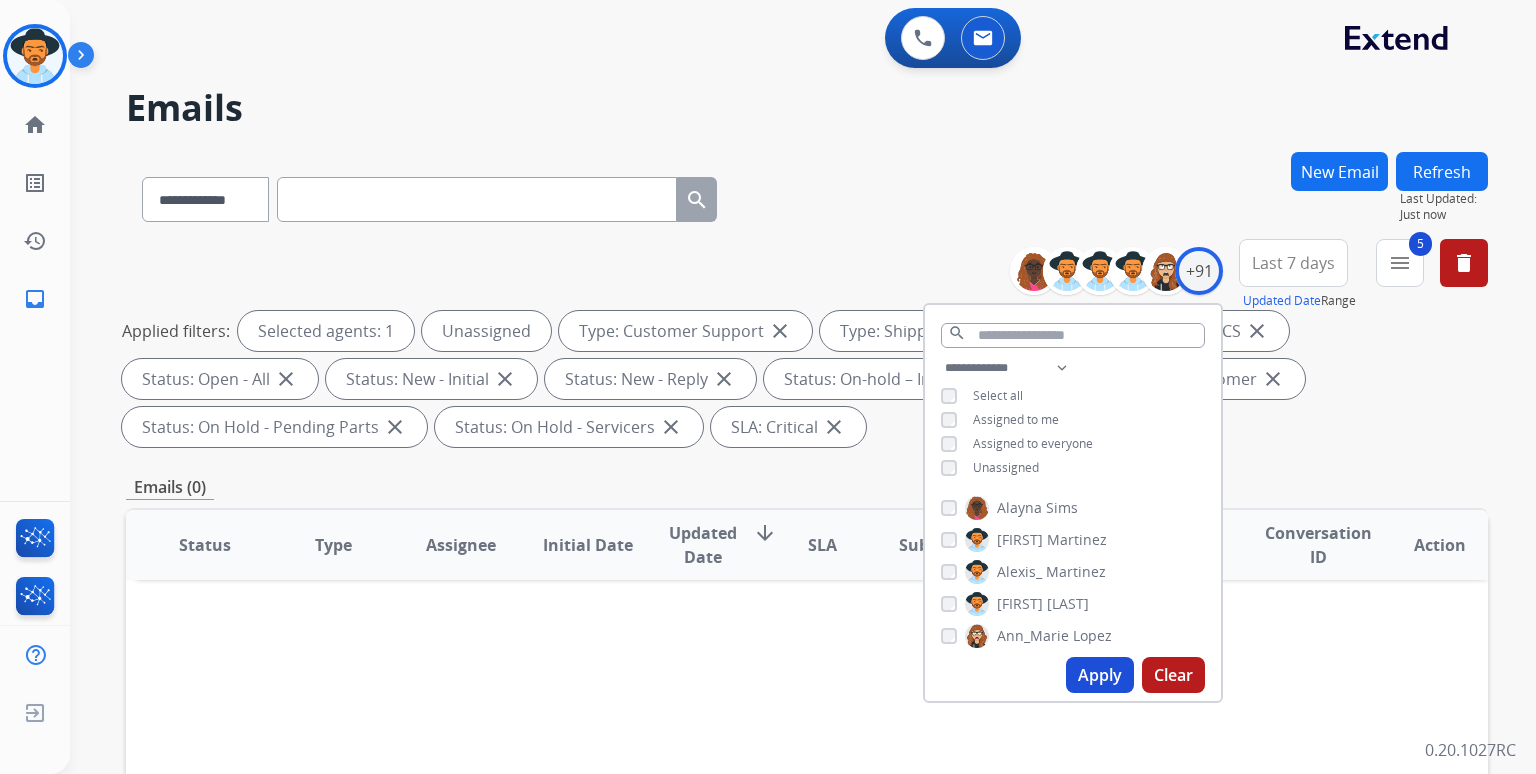 click on "Apply" at bounding box center [1100, 675] 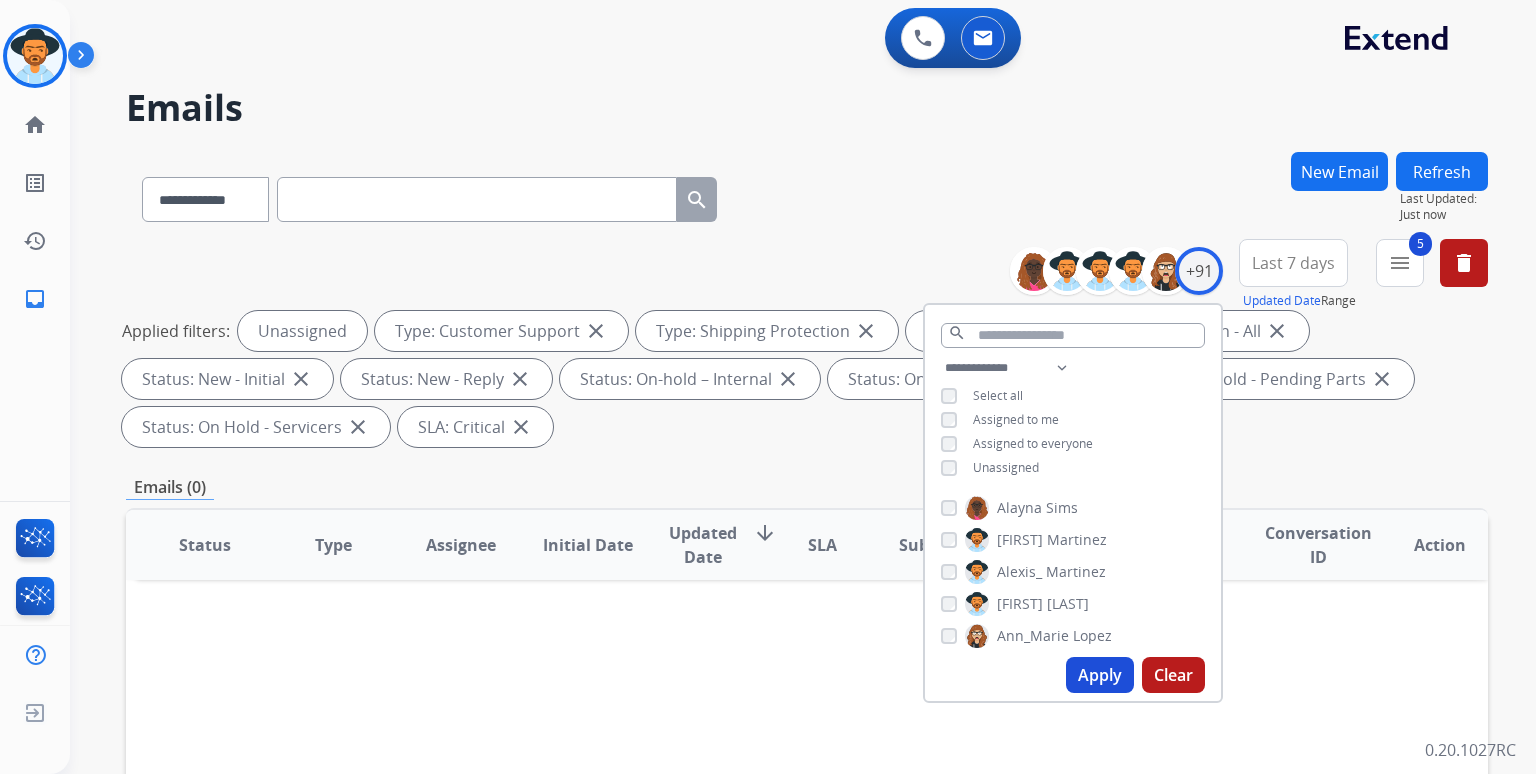 click on "Alayna  [LAST] Alexis  [LAST] Alexis_  [LAST] Amanda  [LAST] Ann_Marie  [LAST] Artheria  [LAST] Ashley  [LAST] Ashley  [LAST] Bonnie  [LAST] Brandon  [LAST] Breunna  [LAST] Bree  [LAST] Brigitte  [LAST] Britney  [LAST] Cadajianee  [LAST] Chantelle  [LAST] Chiffani  [LAST] Christina  [LAST] Christopher  [LAST] Dan  [LAST] Deasia  [LAST] Deambrana  [LAST] Deidra  [LAST] DeShawn  [LAST] Dominique  [LAST] Edith  [LAST] Emily  [LAST] Ezra  [LAST] Farah  [LAST] Ginger  [LAST] Halie  [LAST] Harmony  [LAST] Ileia  [LAST] Jada  [LAST] Jaquayla  [LAST] Jared  [LAST] Jasmyn  [LAST] Jauvier  [LAST] Jazmine  [LAST] Jazmine  [LAST] Jessica_  [LAST] Joane  [LAST] Jordan  [LAST] 5" at bounding box center [807, 717] 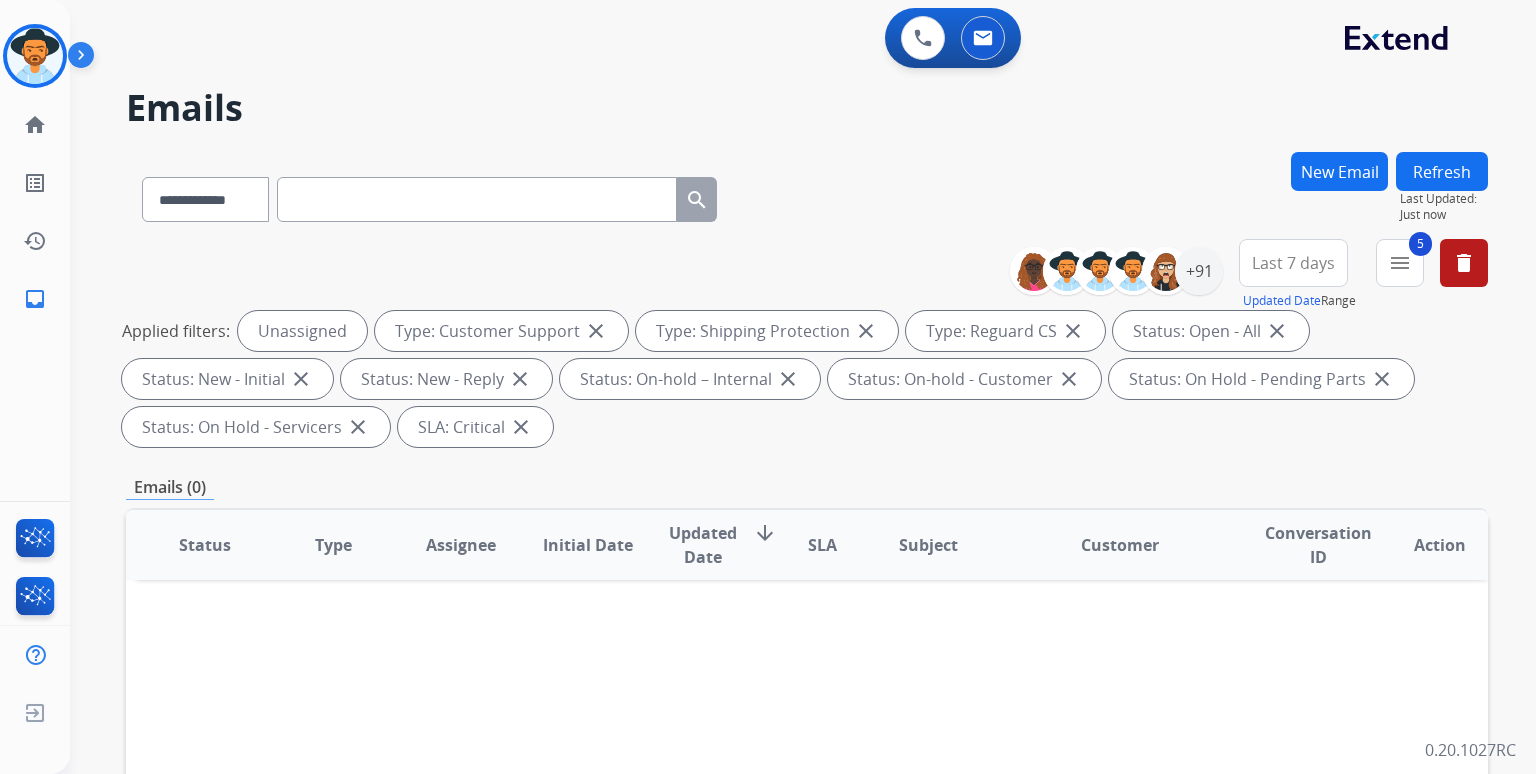 click on "Alayna  [LAST] Alexis  [LAST] Alexis_  [LAST] Amanda  [LAST] Ann_Marie  [LAST] Artheria  [LAST] Ashley  [LAST] Ashley  [LAST] Bonnie  [LAST] Brandon  [LAST] Breunna  [LAST] Bree  [LAST] Brigitte  [LAST] Britney  [LAST] Cadajianee  [LAST] Chantelle  [LAST] Chiffani  [LAST] Christina  [LAST] Christopher  [LAST] Dan  [LAST] Deasia  [LAST] Deambrana  [LAST] Deidra  [LAST] DeShawn  [LAST] Dominique  [LAST] Edith  [LAST] Emily  [LAST] Ezra  [LAST] Farah  [LAST] Ginger  [LAST] Halie  [LAST] Harmony  [LAST] Ileia  [LAST] Jada  [LAST] Jaquayla  [LAST] Jared  [LAST] Jasmyn  [LAST] Jauvier  [LAST] Jazmine  [LAST] Jazmine  [LAST] Jessica_  [LAST] Joane  [LAST] Jordan  [LAST] 5" at bounding box center [807, 717] 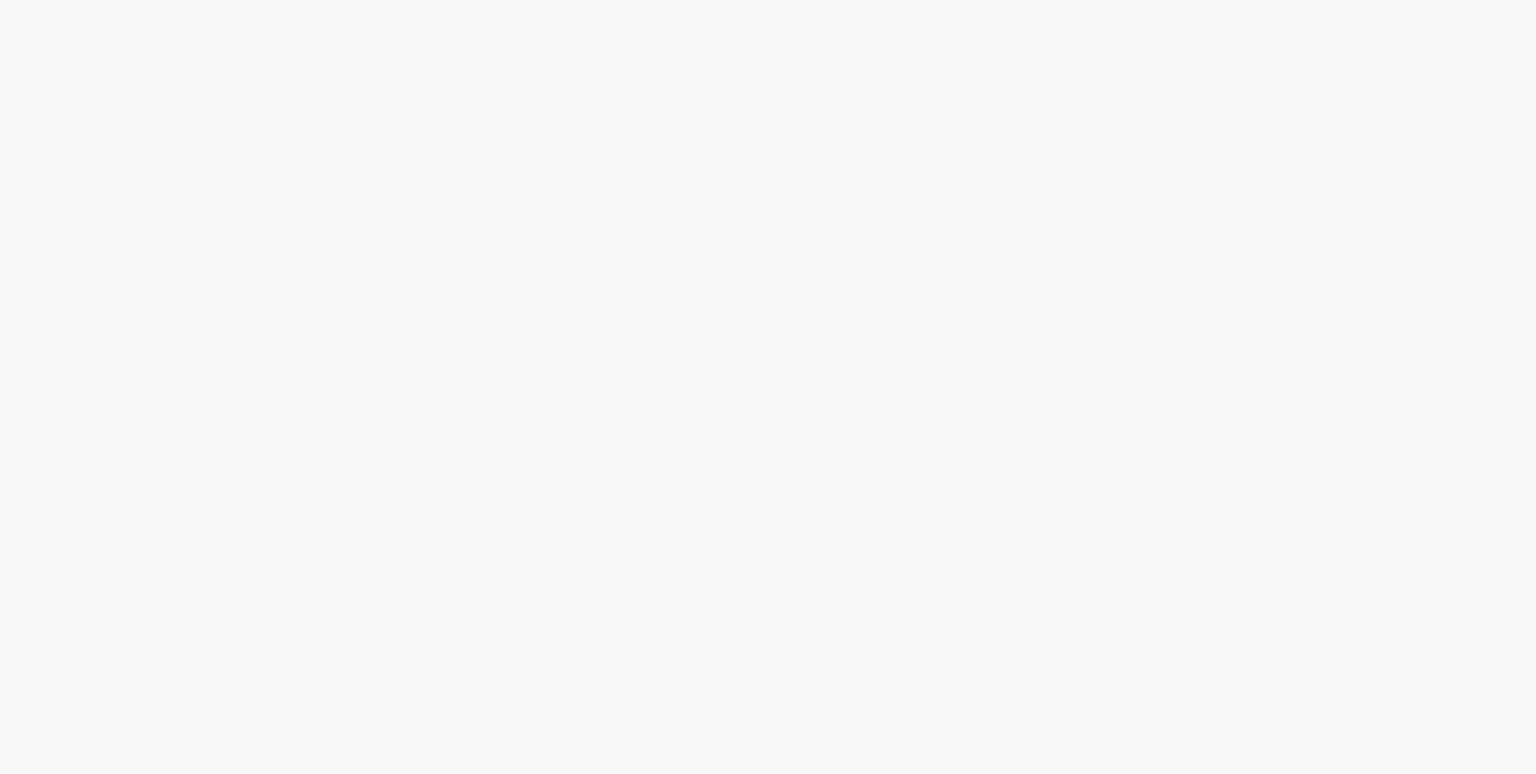scroll, scrollTop: 0, scrollLeft: 0, axis: both 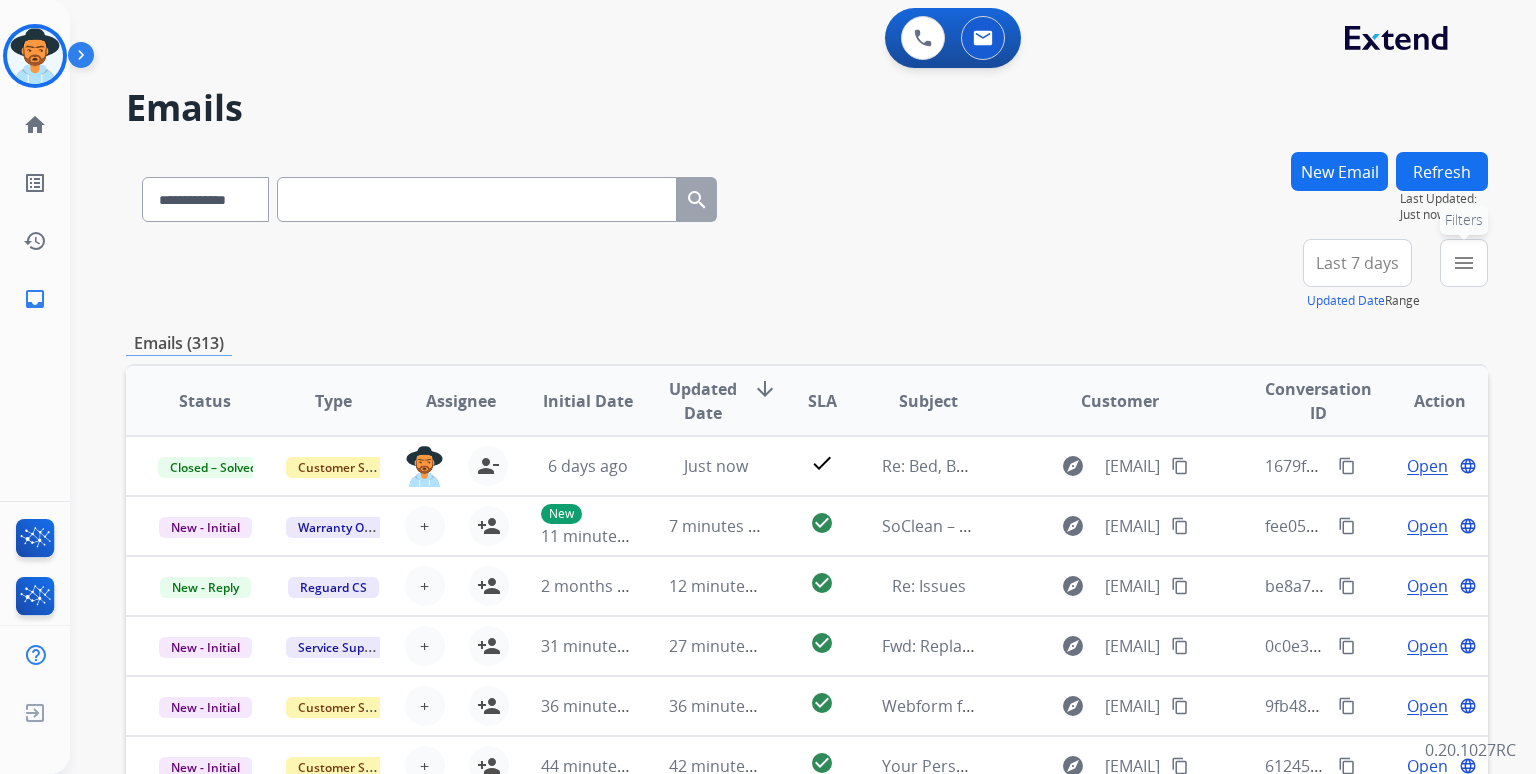 click on "menu  Filters  Type  Claims Adjudication   Customer Support   Escalation   Service Support   Shipping Protection   Warranty Ops   Dev Test   Spam/Phishing   Merchant Team   Reguard CS  Status  Open - All   Closed - All   New - Initial   New - Reply   On-hold – Internal   On-hold - Customer   On Hold - Pending Parts   On Hold - Servicers   Closed - Unresolved   Closed – Solved   Closed – Merchant Transfer  SLA  Within SLA   Nearing SLA   Past SLA   Critical   On Hold   Closed  Processed  Migration   Webhook   Polling   Extend.com (API)  Apply Clear" at bounding box center (1464, 275) 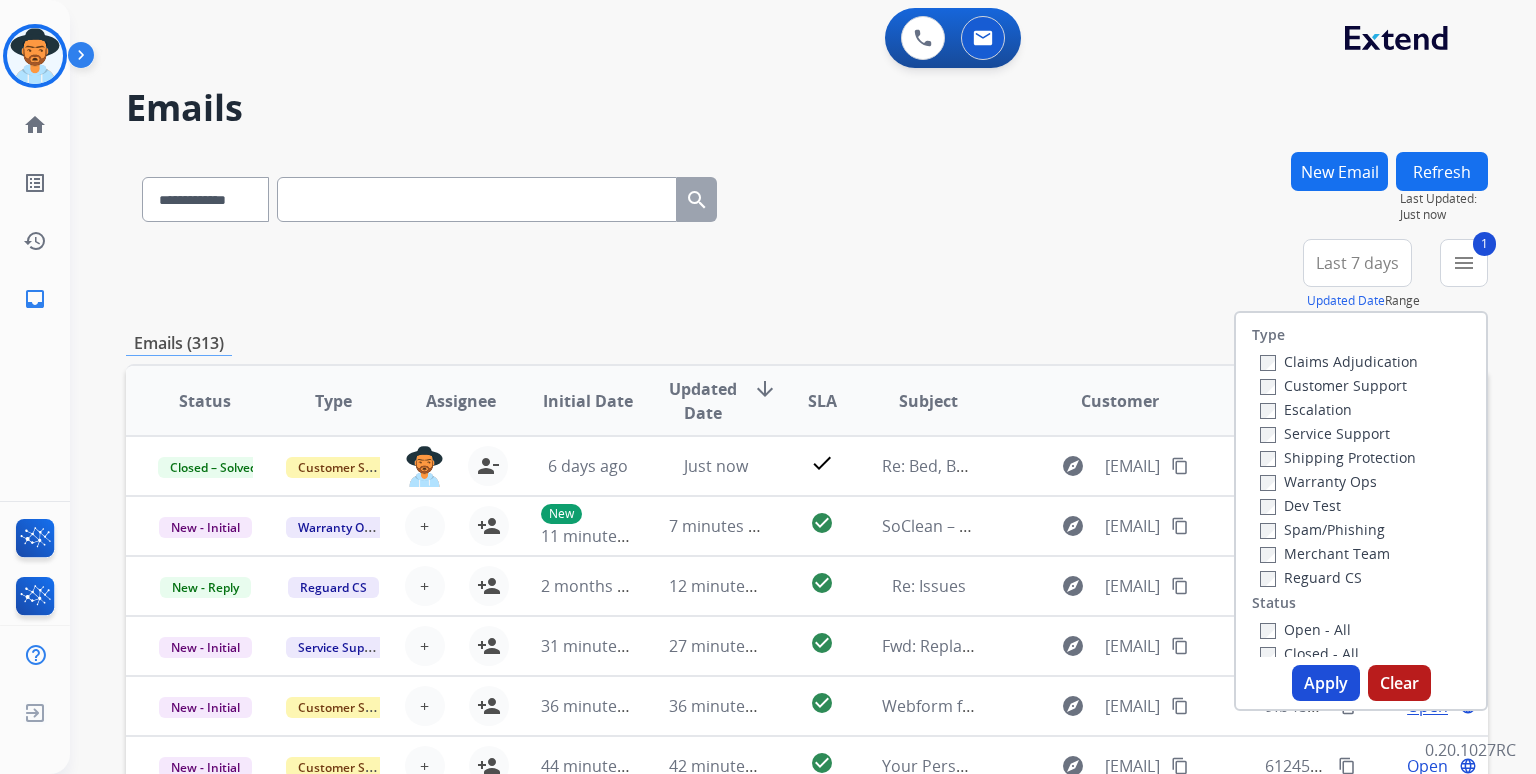 click on "Shipping Protection" at bounding box center (1338, 457) 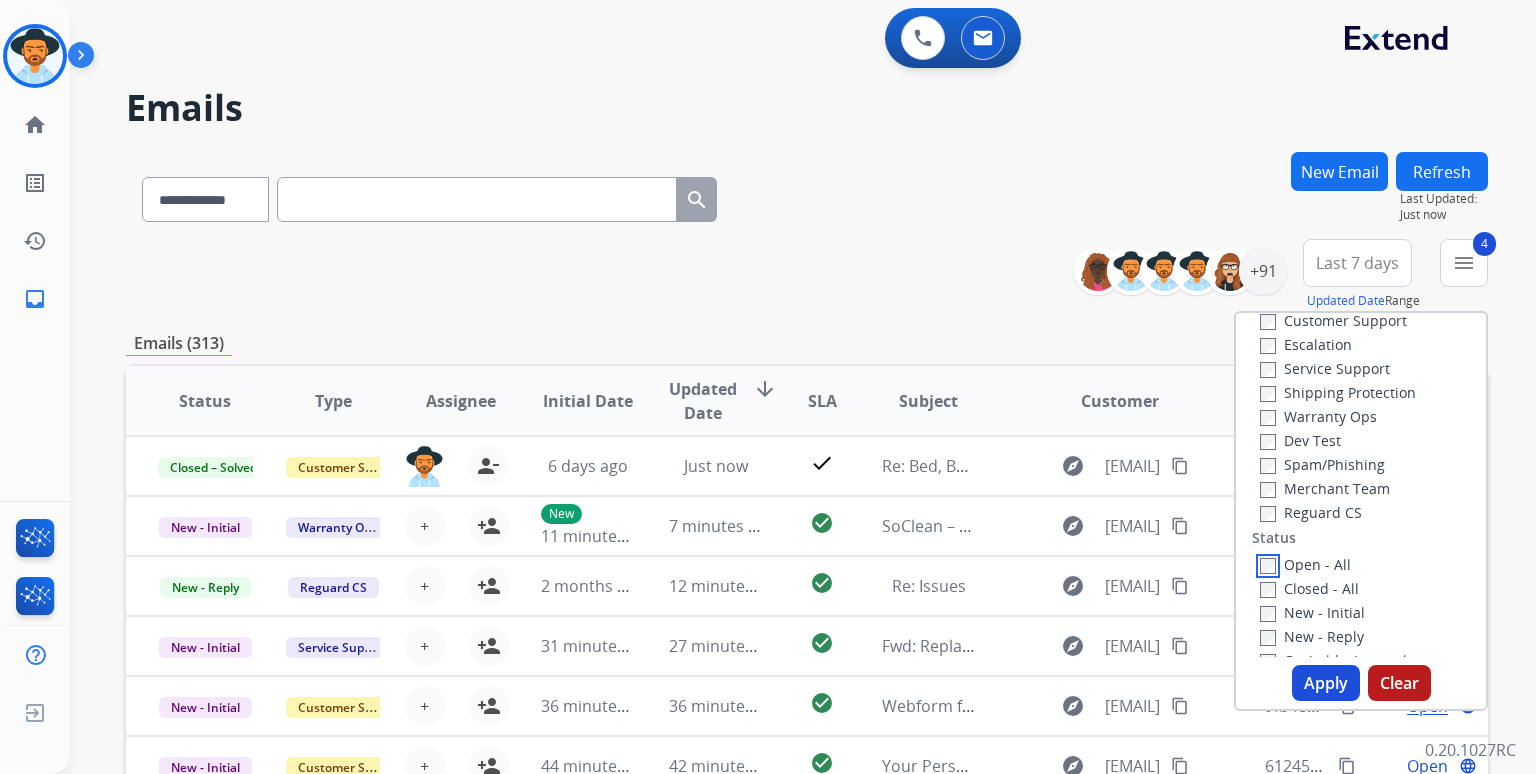 scroll, scrollTop: 100, scrollLeft: 0, axis: vertical 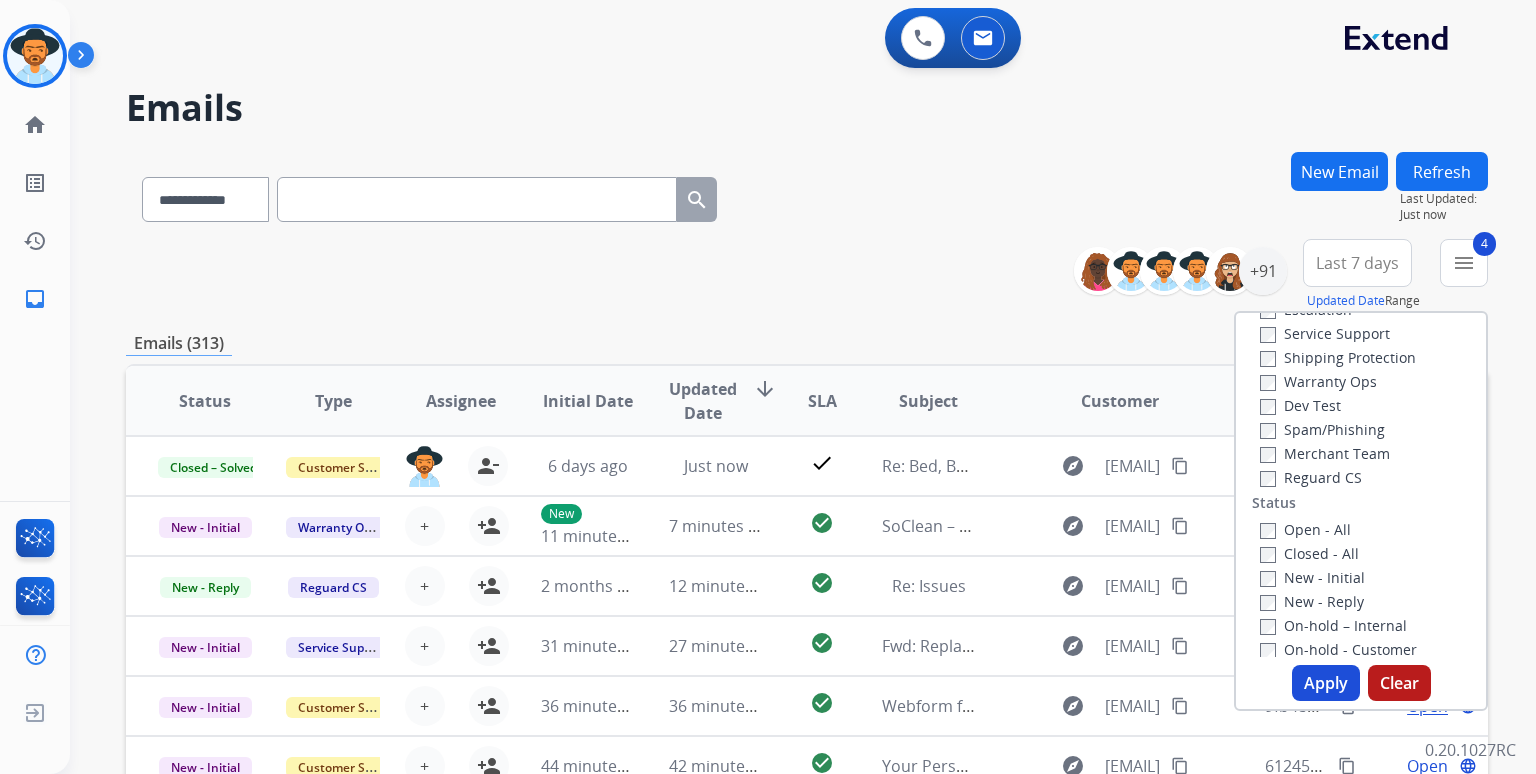 click on "Apply" at bounding box center [1326, 683] 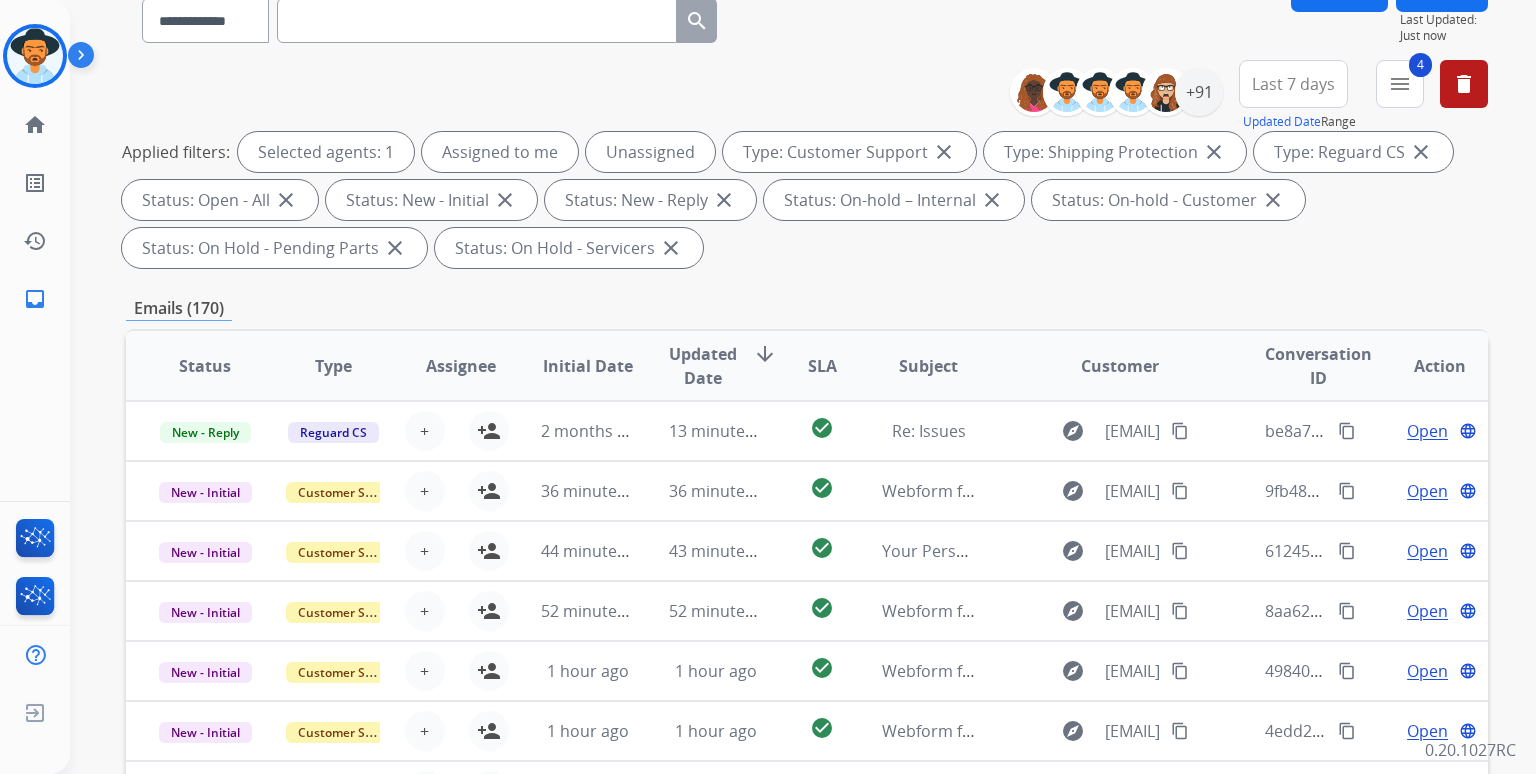 scroll, scrollTop: 300, scrollLeft: 0, axis: vertical 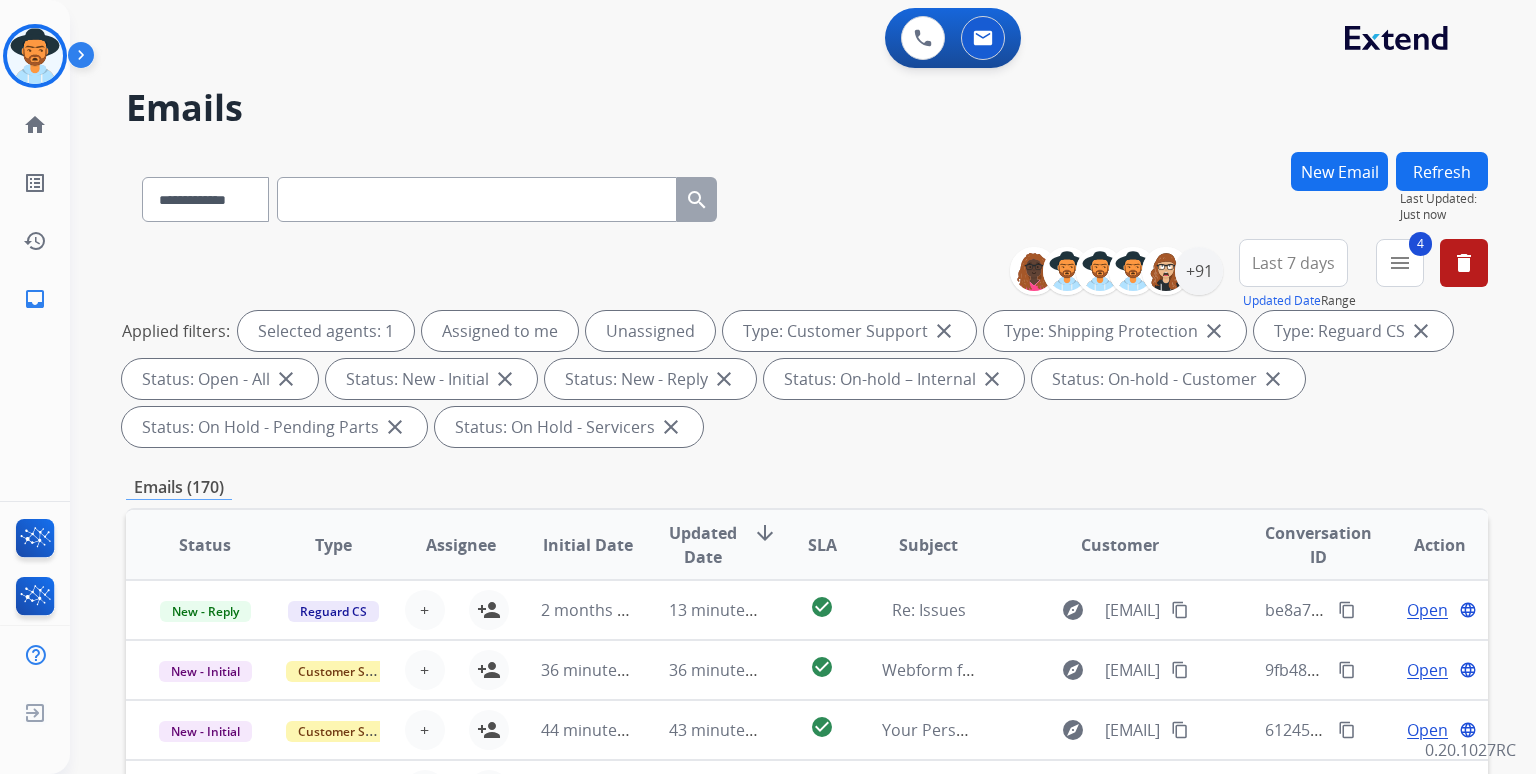 click on "Applied filters:  Selected agents: 1  Assigned to me Unassigned  Type: Customer Support  close  Type: Shipping Protection  close  Type: Reguard CS  close  Status: Open - All  close  Status: New - Initial  close  Status: New - Reply  close  Status: On-hold – Internal  close  Status: On-hold - Customer  close  Status: On Hold - Pending Parts  close  Status: On Hold - Servicers  close" at bounding box center (803, 379) 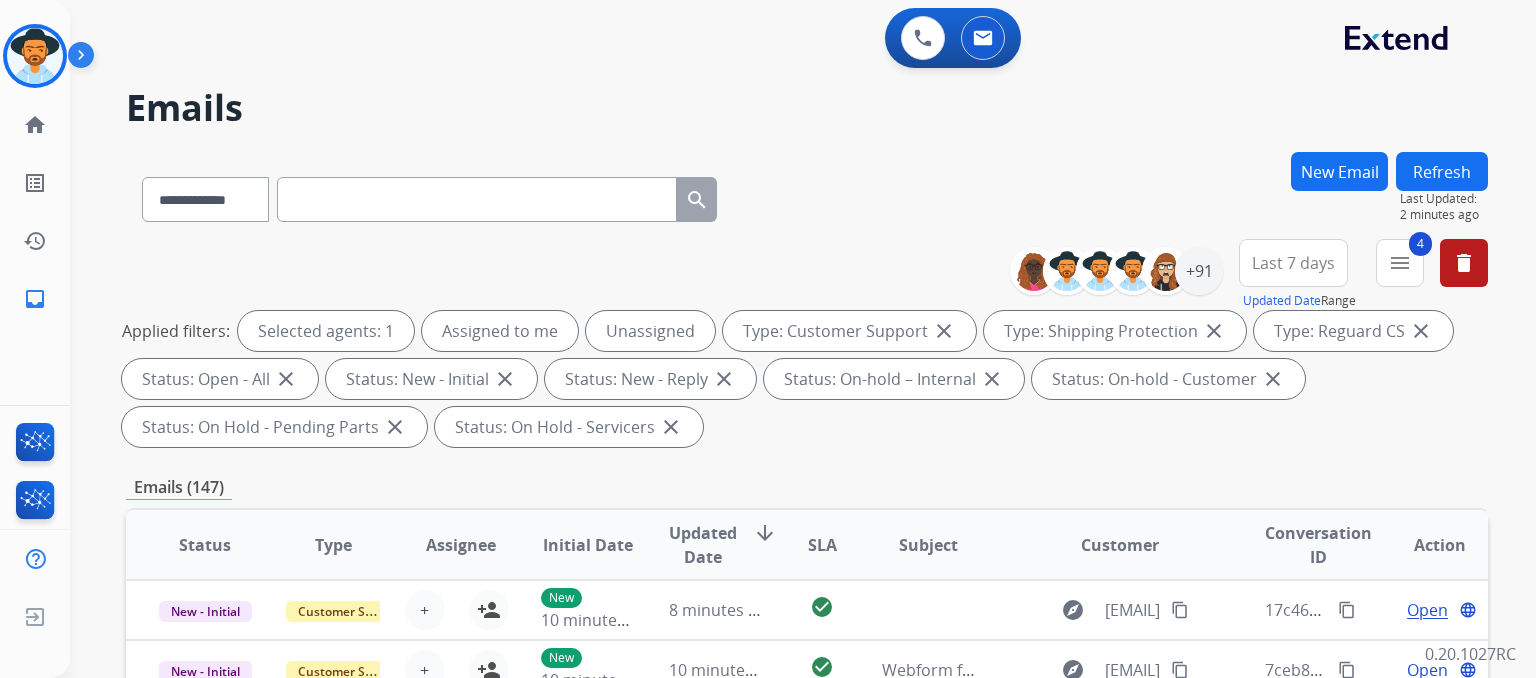 click on "Refresh" at bounding box center [1442, 171] 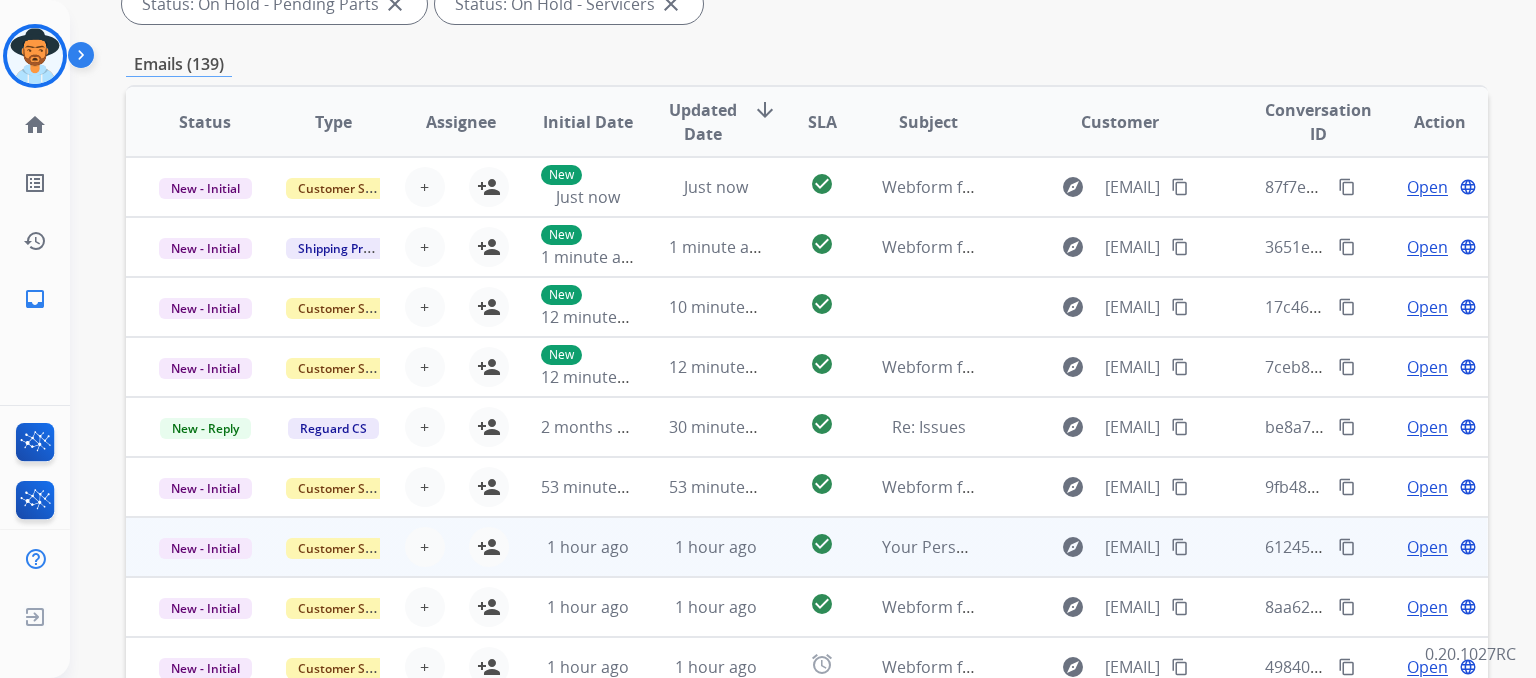 scroll, scrollTop: 400, scrollLeft: 0, axis: vertical 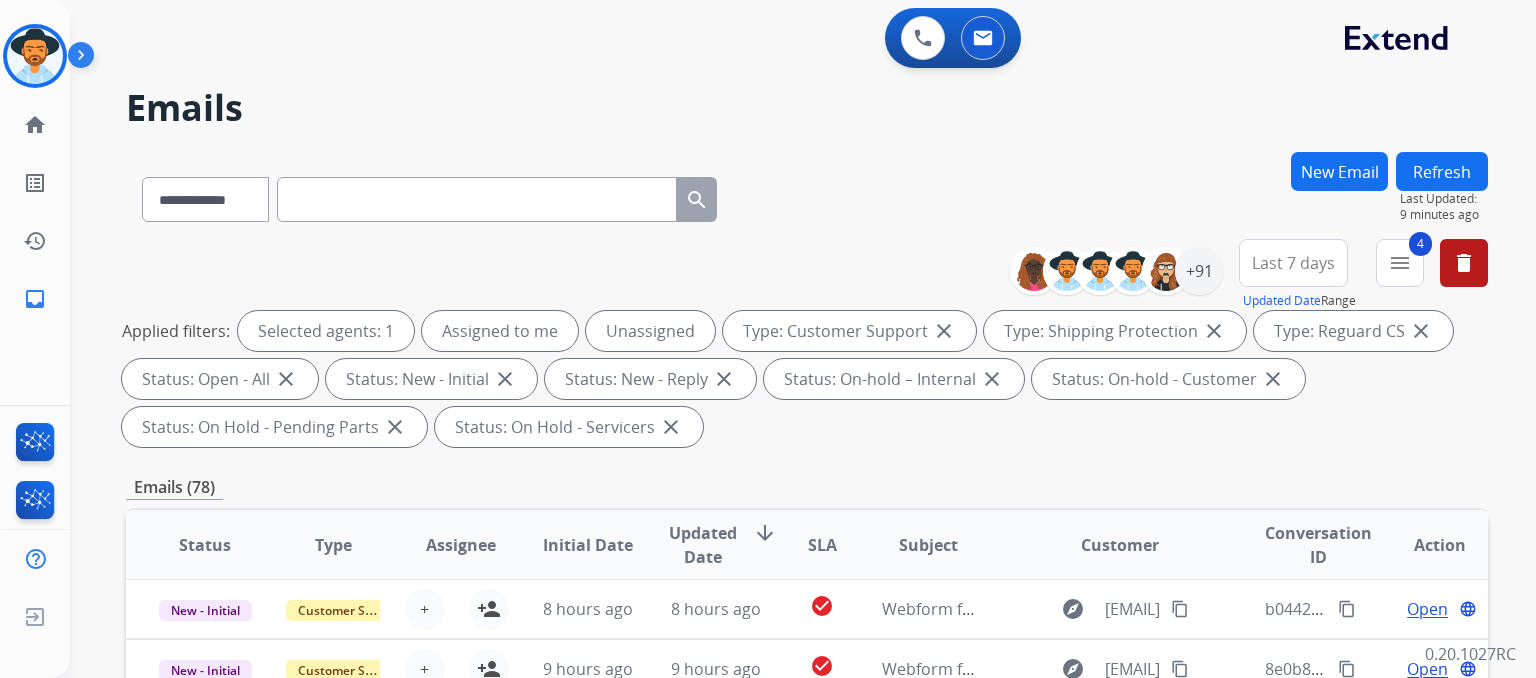 click on "Refresh" at bounding box center (1442, 171) 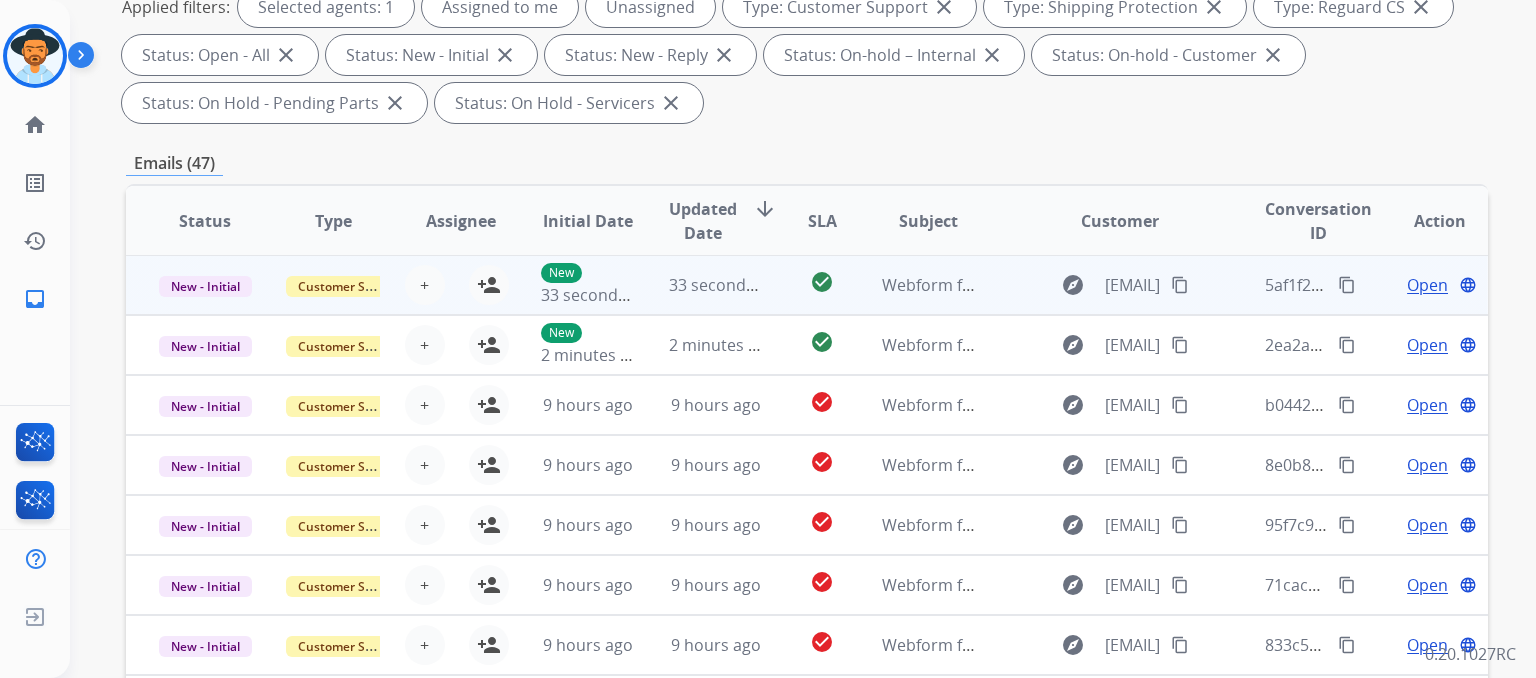 scroll, scrollTop: 0, scrollLeft: 0, axis: both 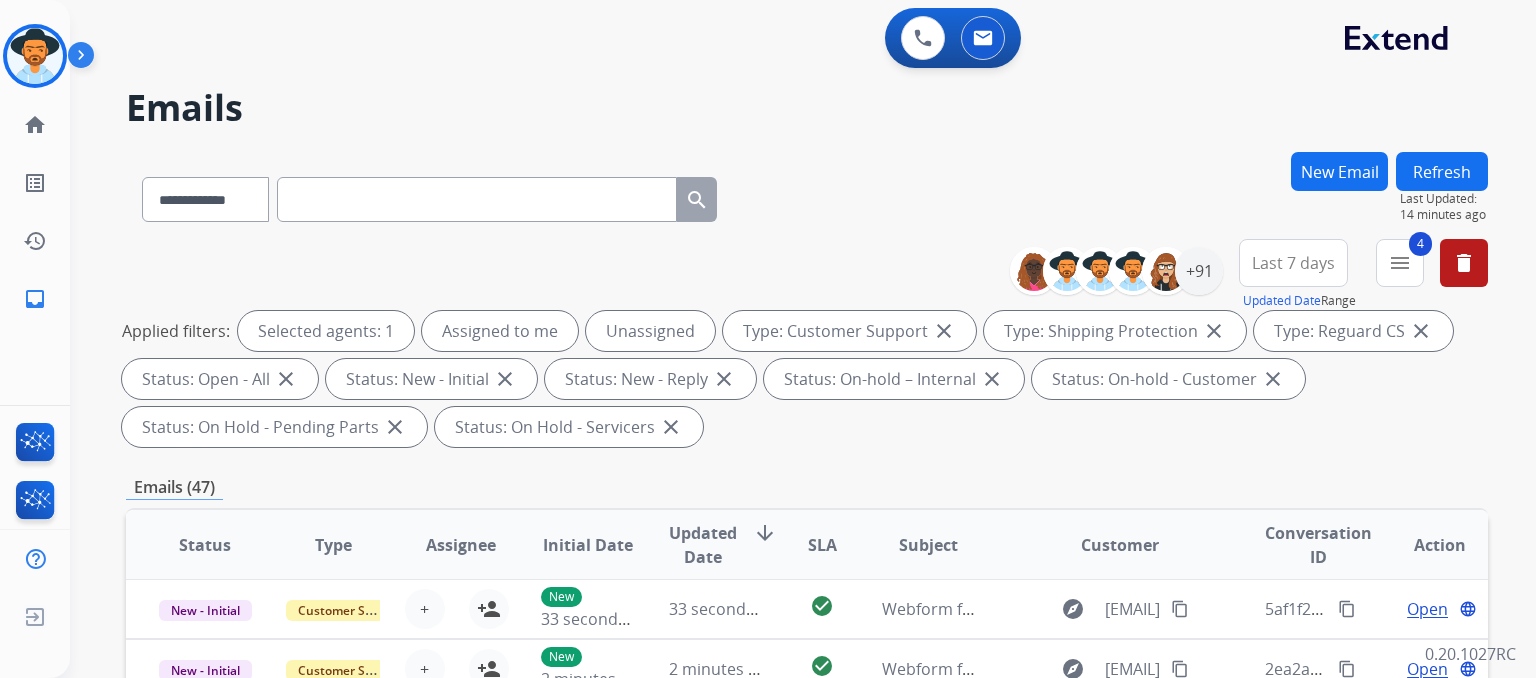 click on "Refresh" at bounding box center (1442, 171) 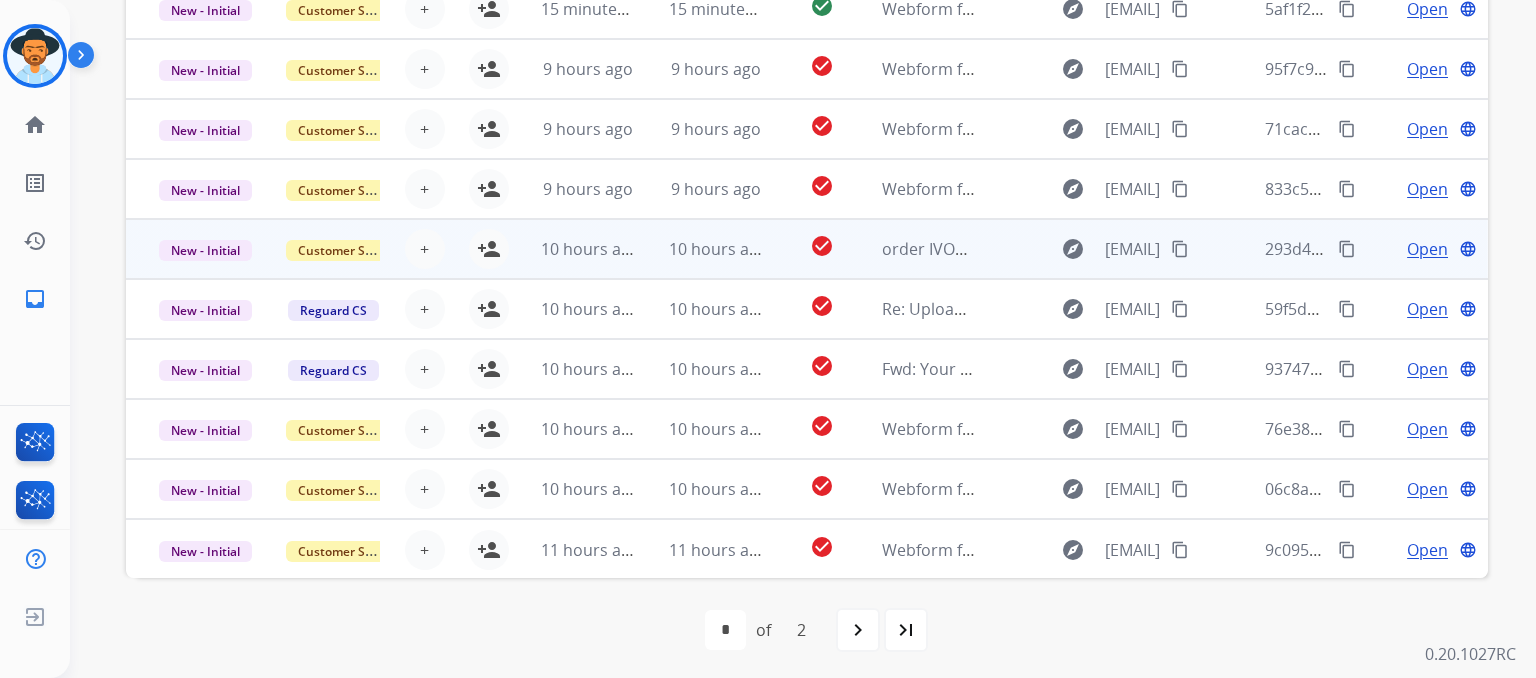 scroll, scrollTop: 604, scrollLeft: 0, axis: vertical 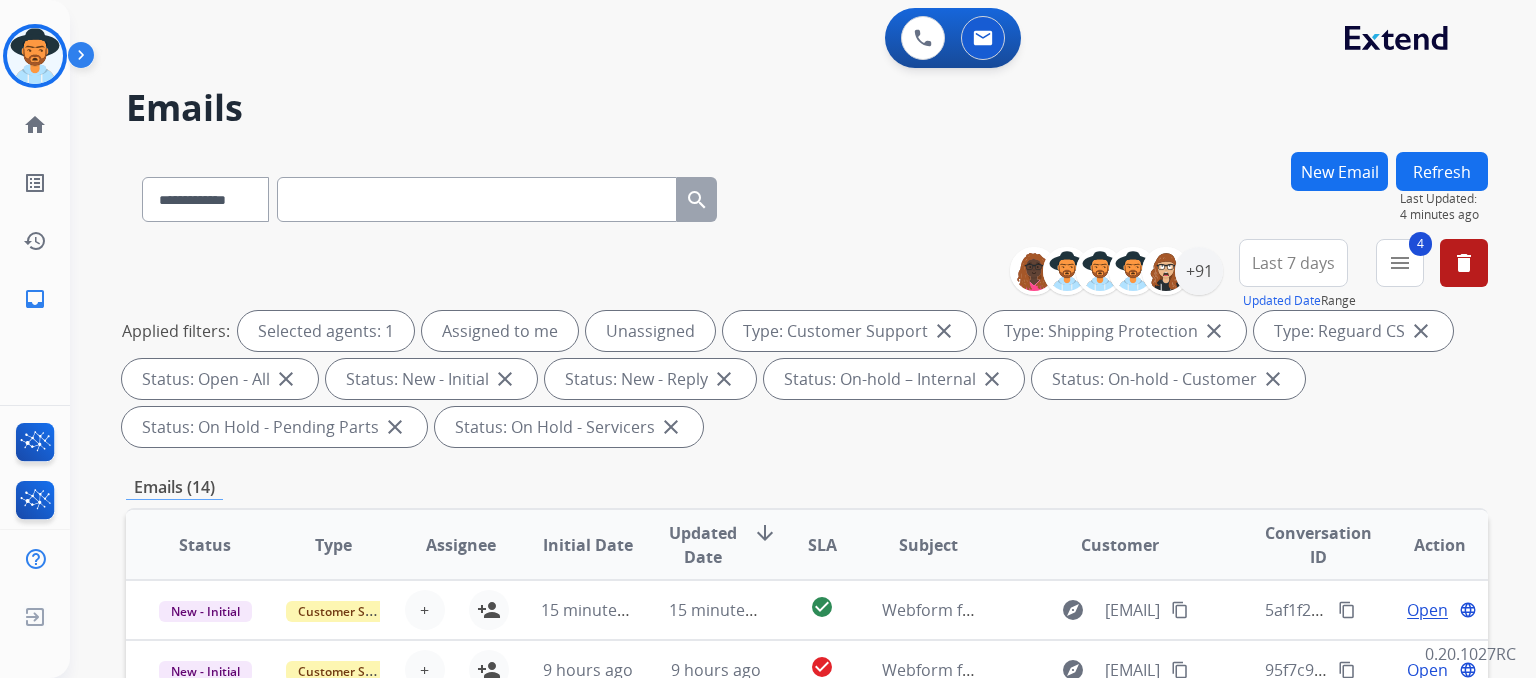 click on "Refresh" at bounding box center (1442, 171) 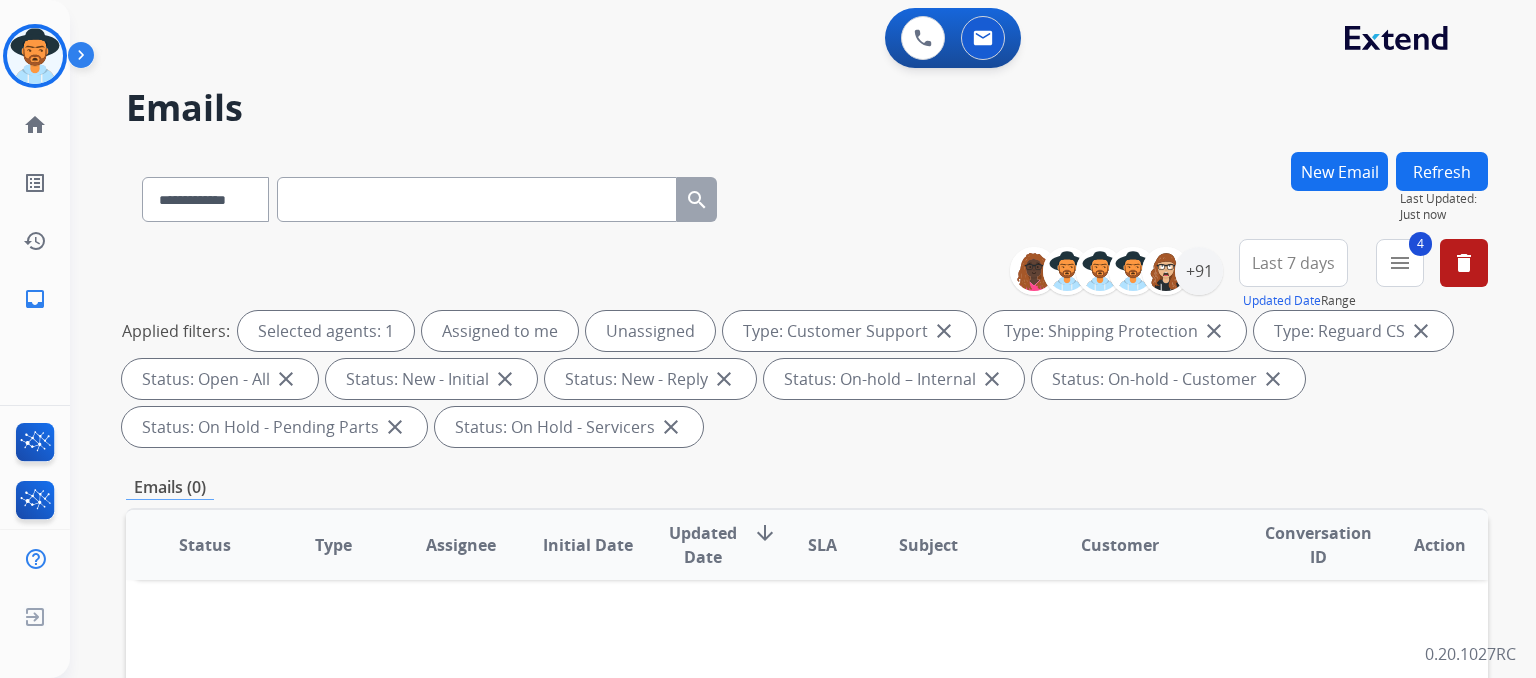 scroll, scrollTop: 0, scrollLeft: 0, axis: both 